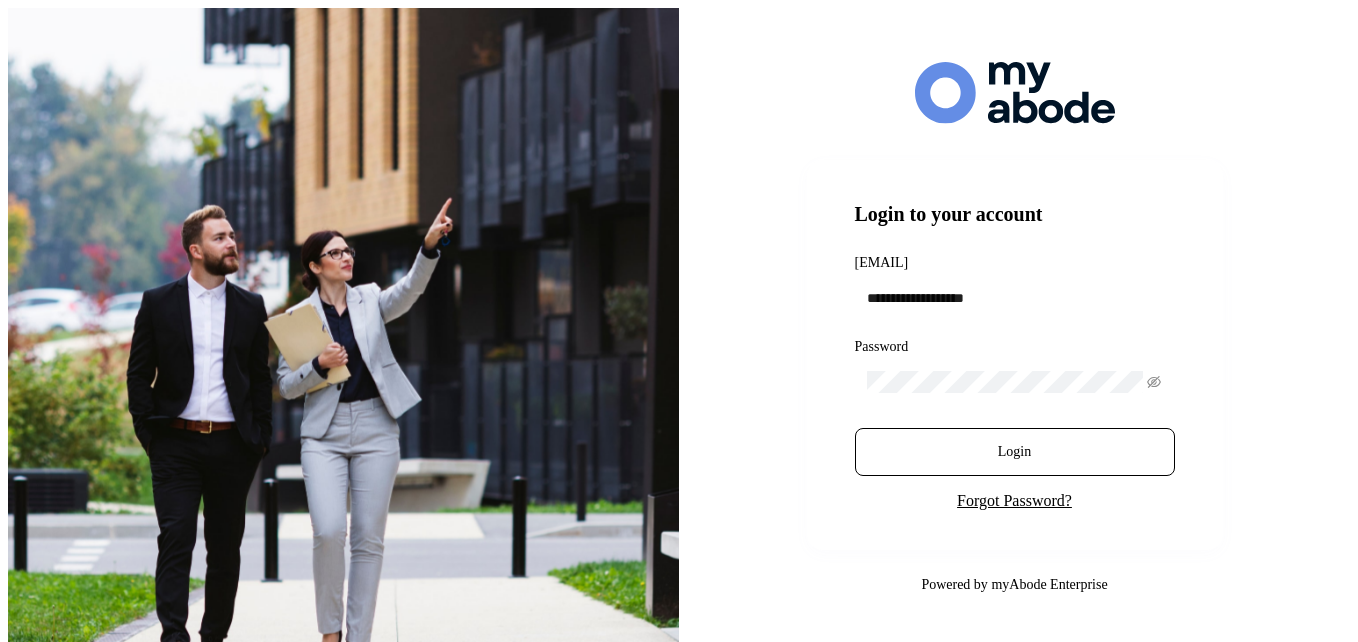scroll, scrollTop: 0, scrollLeft: 0, axis: both 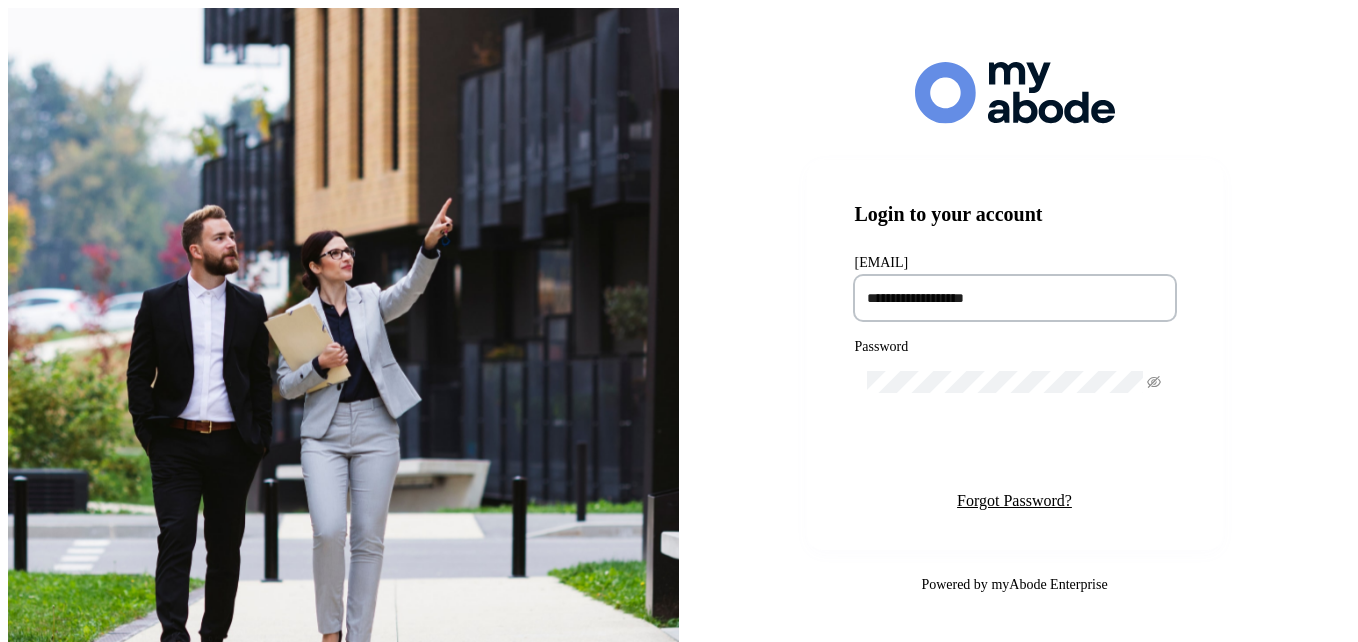 type on "**********" 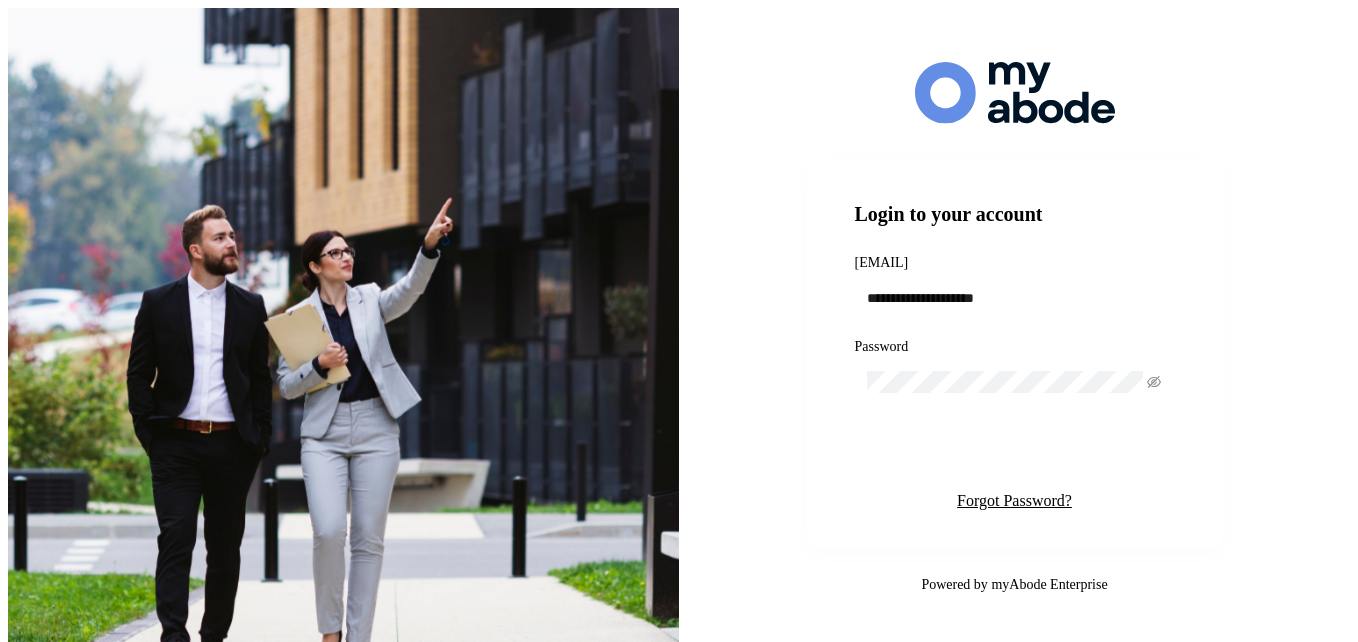 click on "Login" at bounding box center [1015, 452] 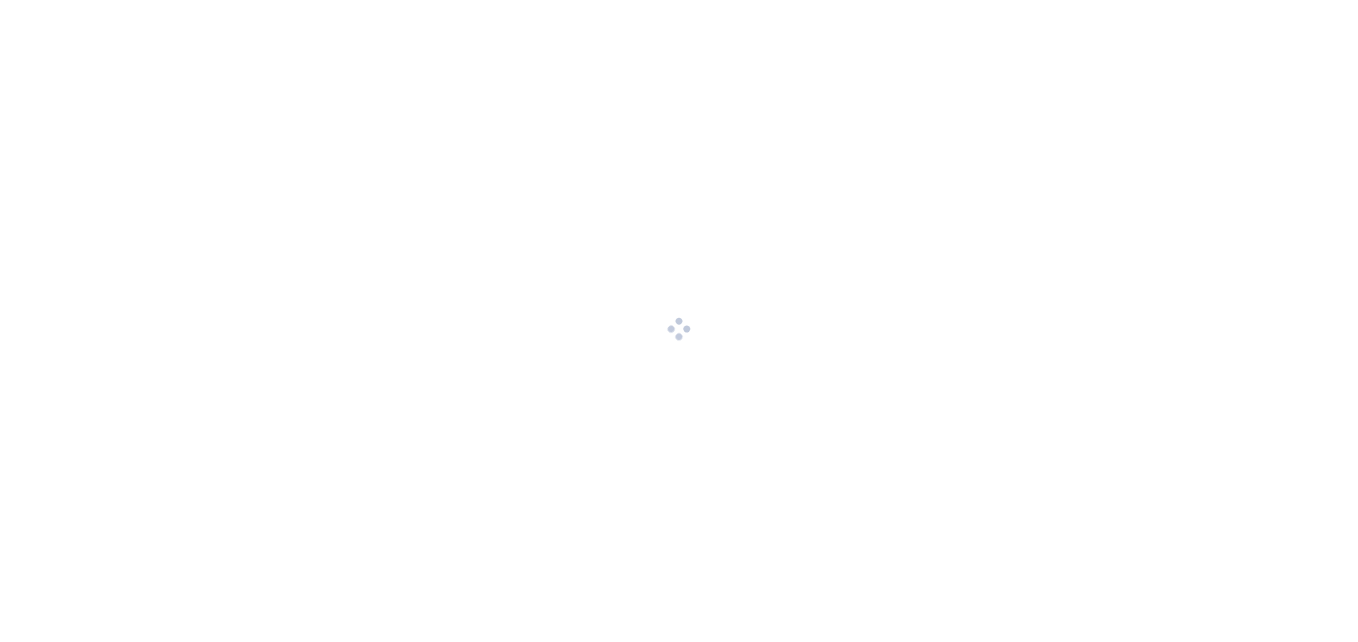 scroll, scrollTop: 0, scrollLeft: 0, axis: both 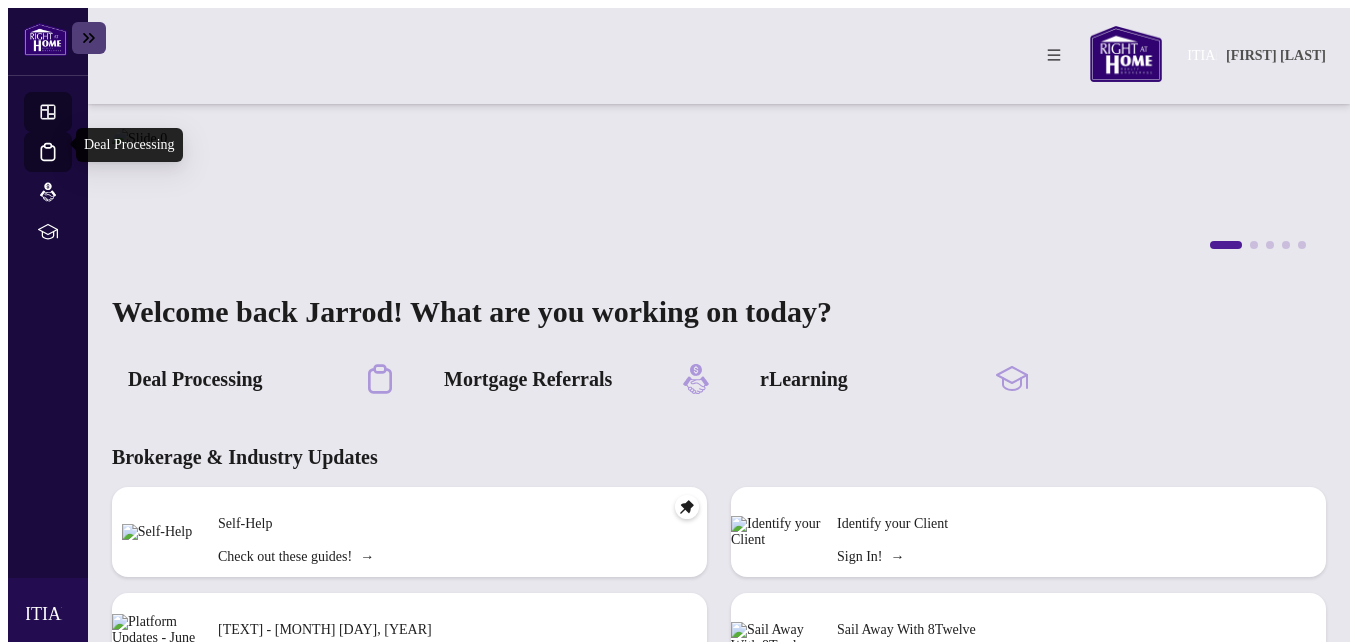 click on "Deal Processing" at bounding box center [66, 165] 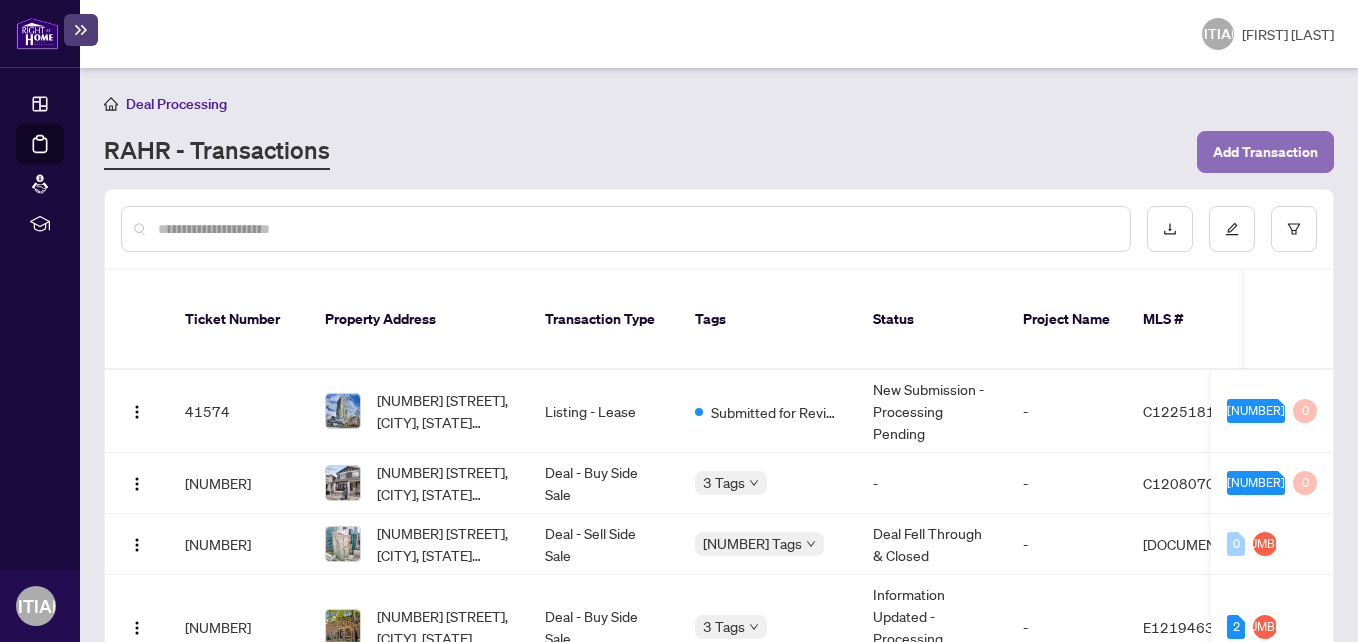 click on "Add Transaction" at bounding box center [1265, 152] 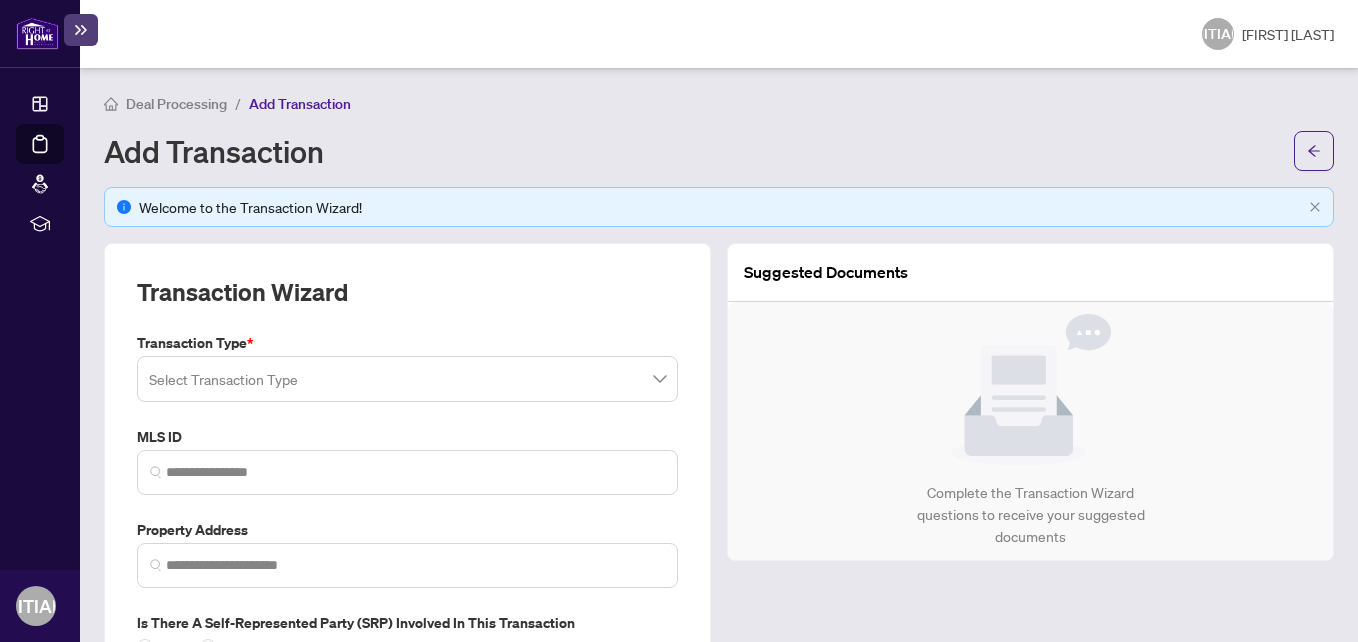 click at bounding box center [407, 379] 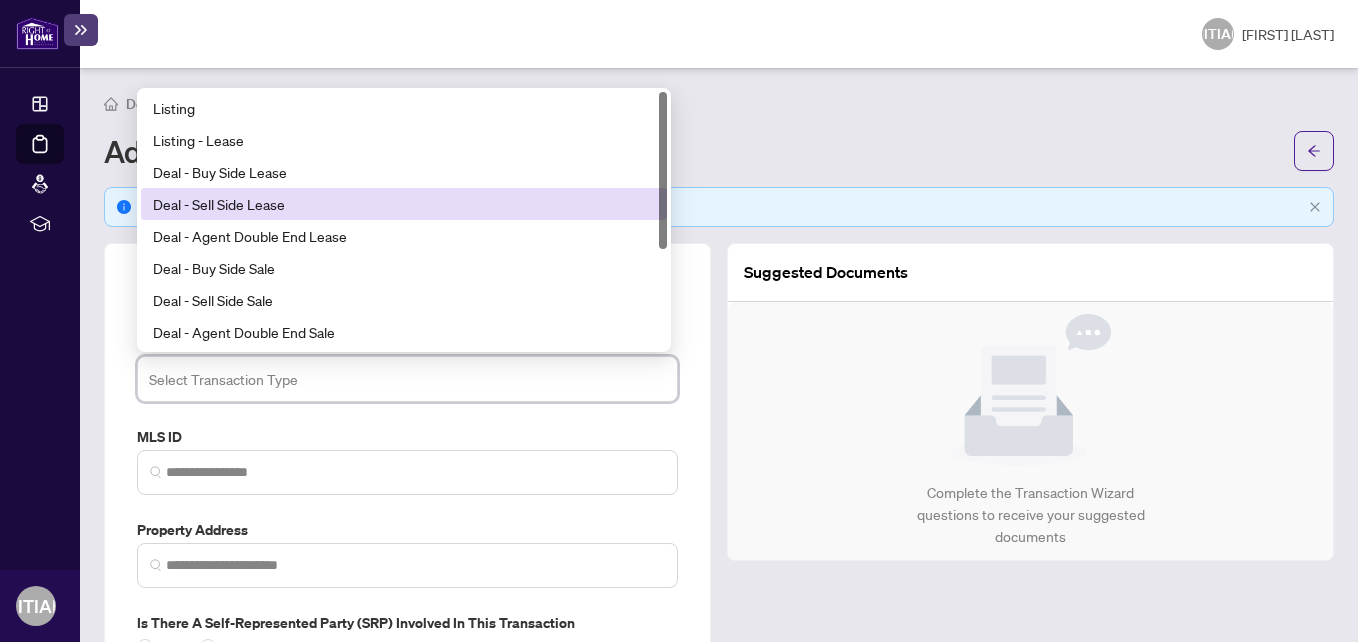 click on "Deal - Sell Side Lease" at bounding box center [404, 204] 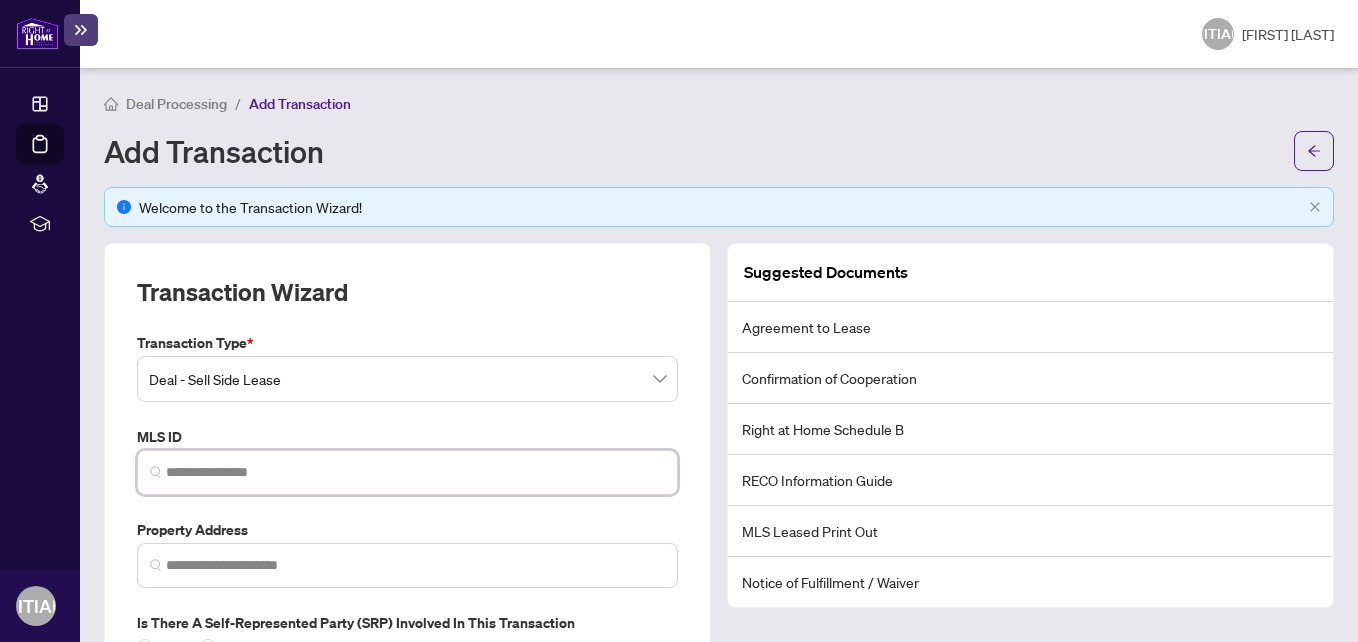 click at bounding box center (415, 472) 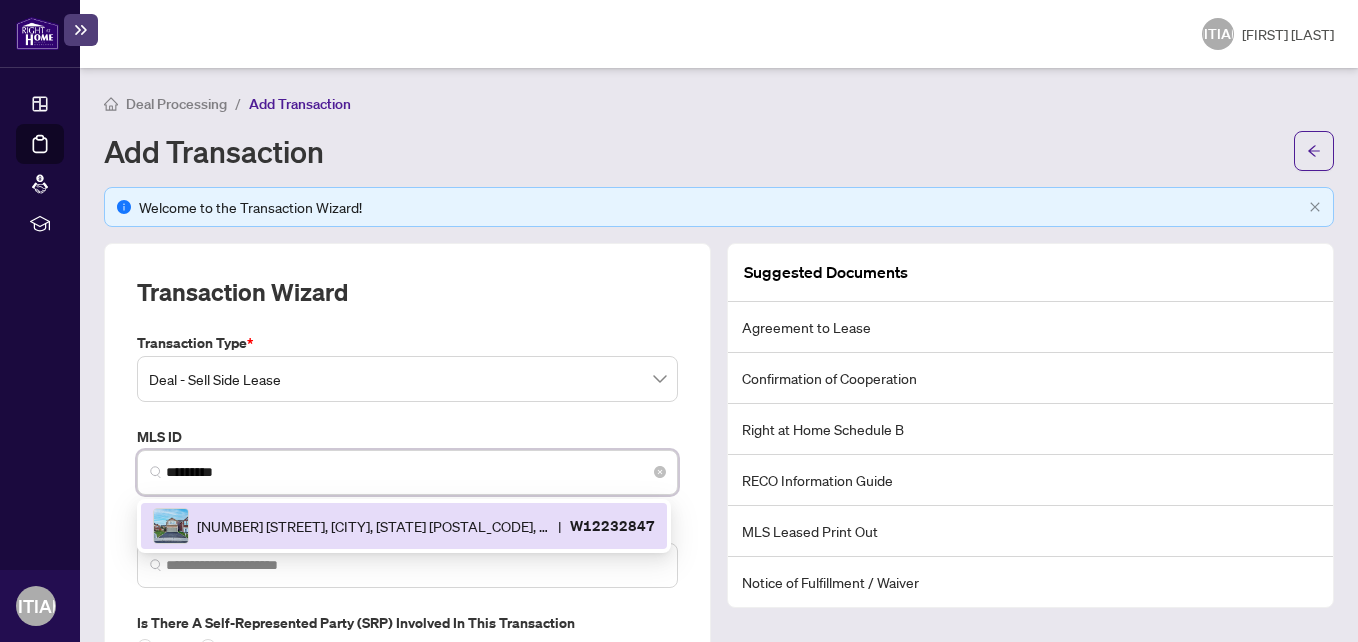 click on "W12232847" at bounding box center (612, 525) 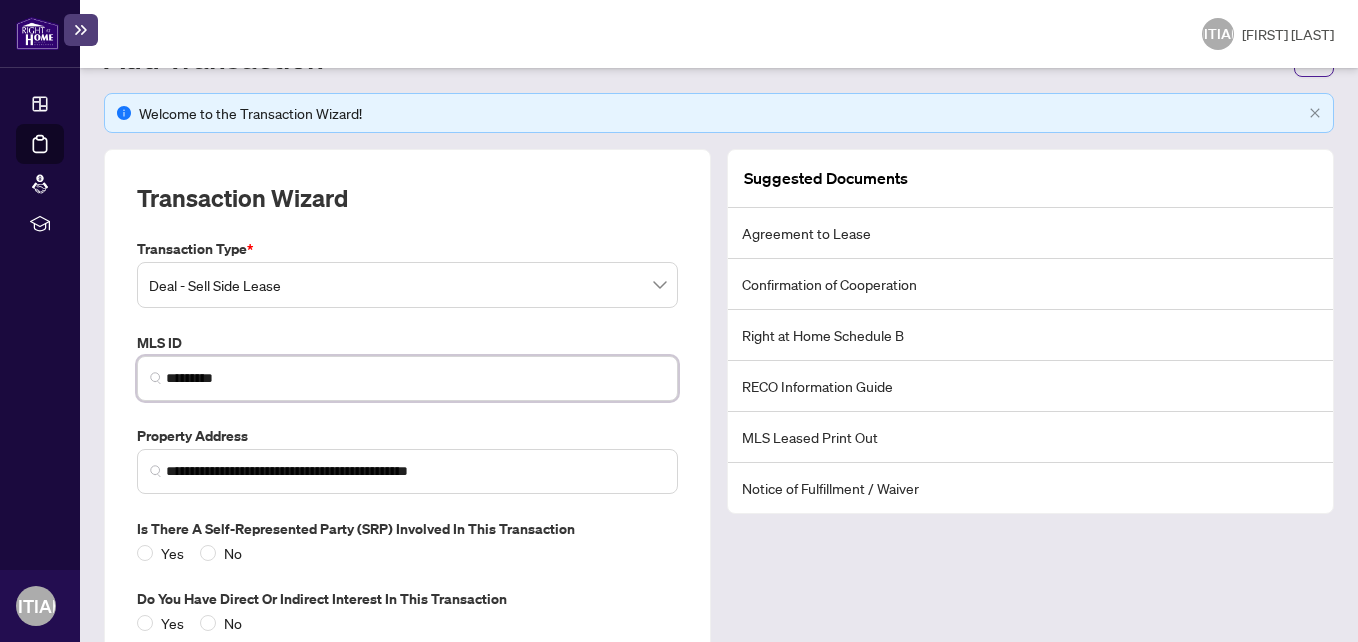 scroll, scrollTop: 200, scrollLeft: 0, axis: vertical 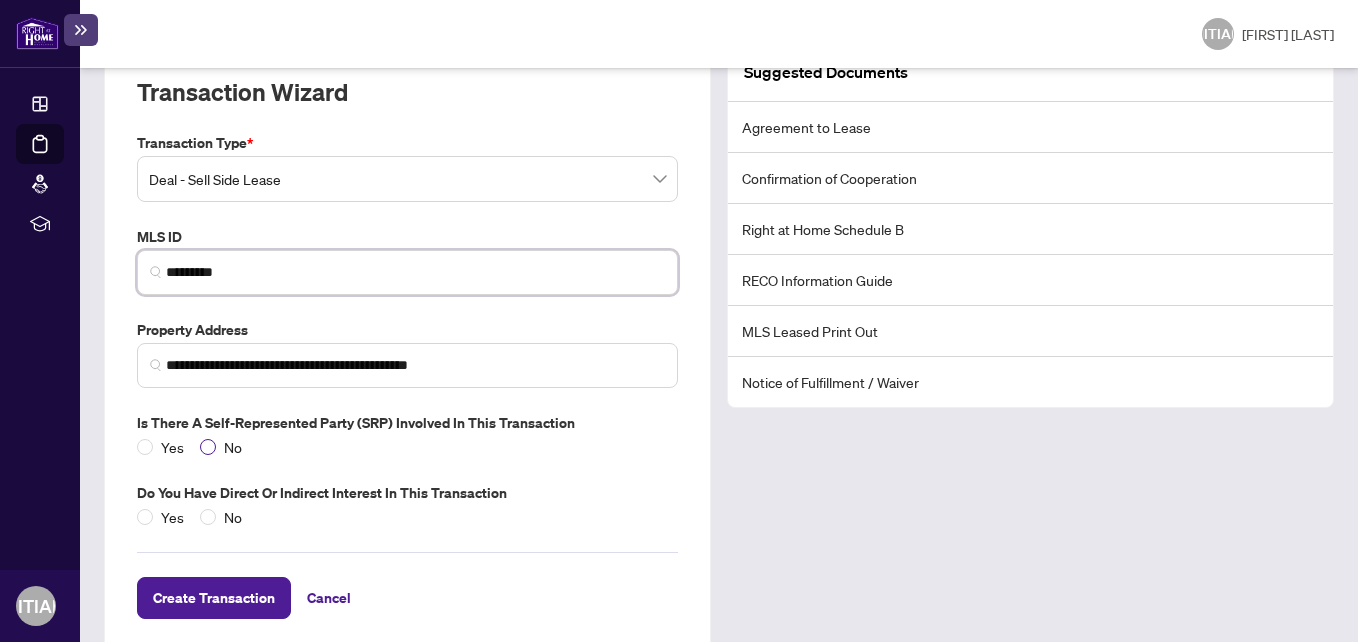 type on "*********" 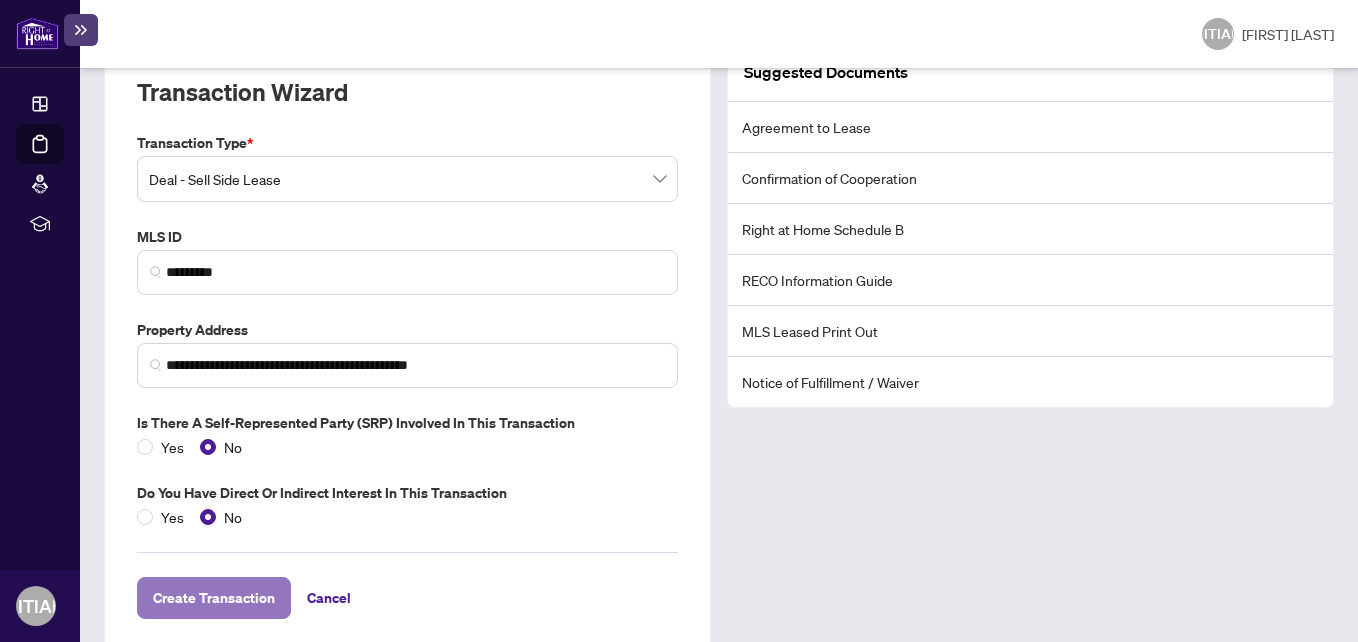 click on "Create Transaction" at bounding box center [214, 598] 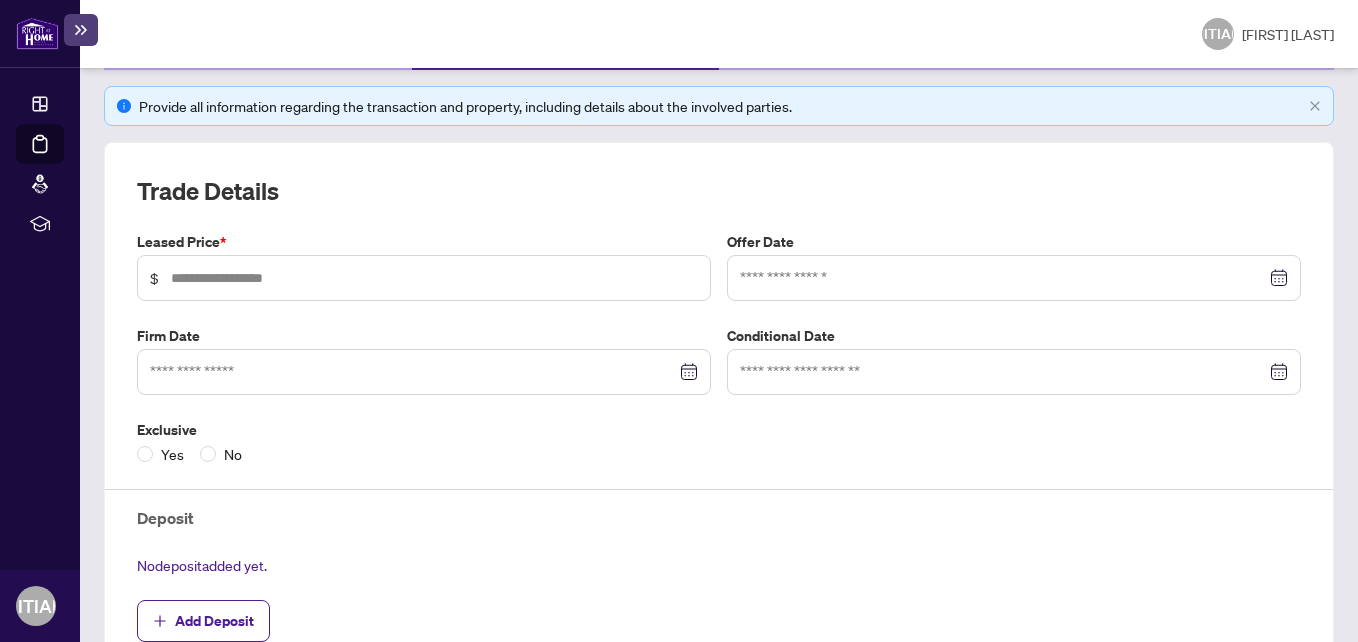 scroll, scrollTop: 0, scrollLeft: 0, axis: both 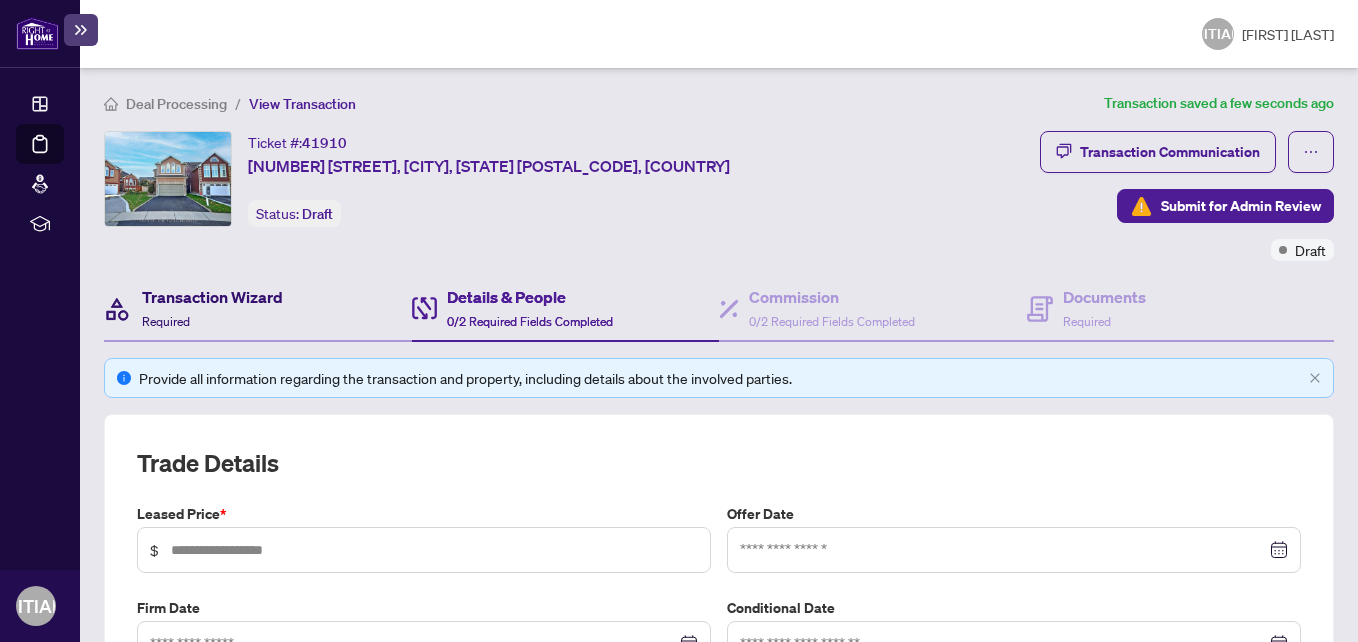 click on "Transaction Wizard" at bounding box center [212, 297] 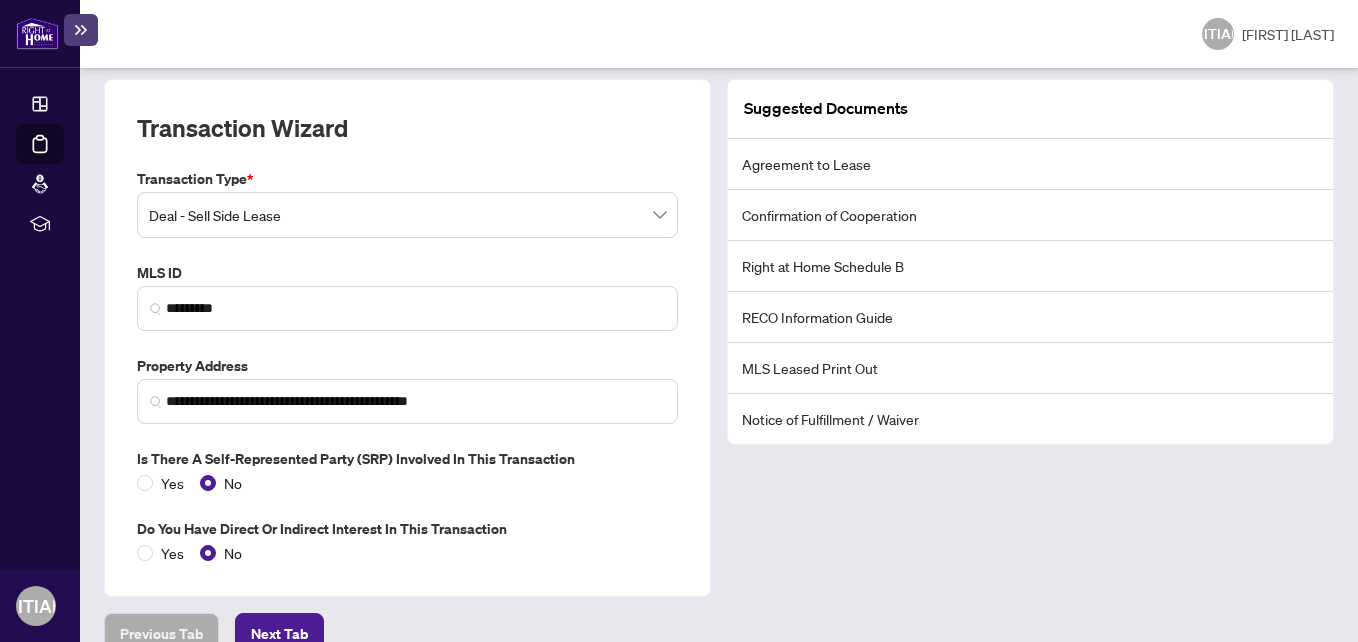 scroll, scrollTop: 371, scrollLeft: 0, axis: vertical 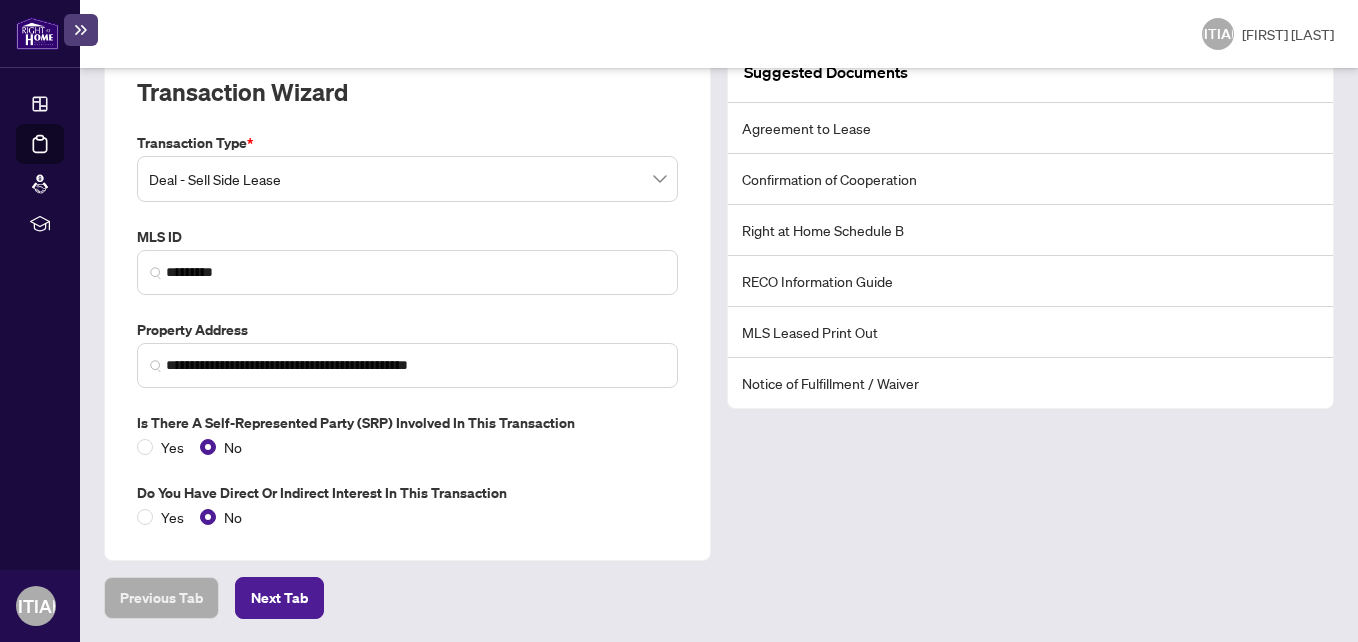 click on "Deal - Sell Side Lease" at bounding box center [407, 179] 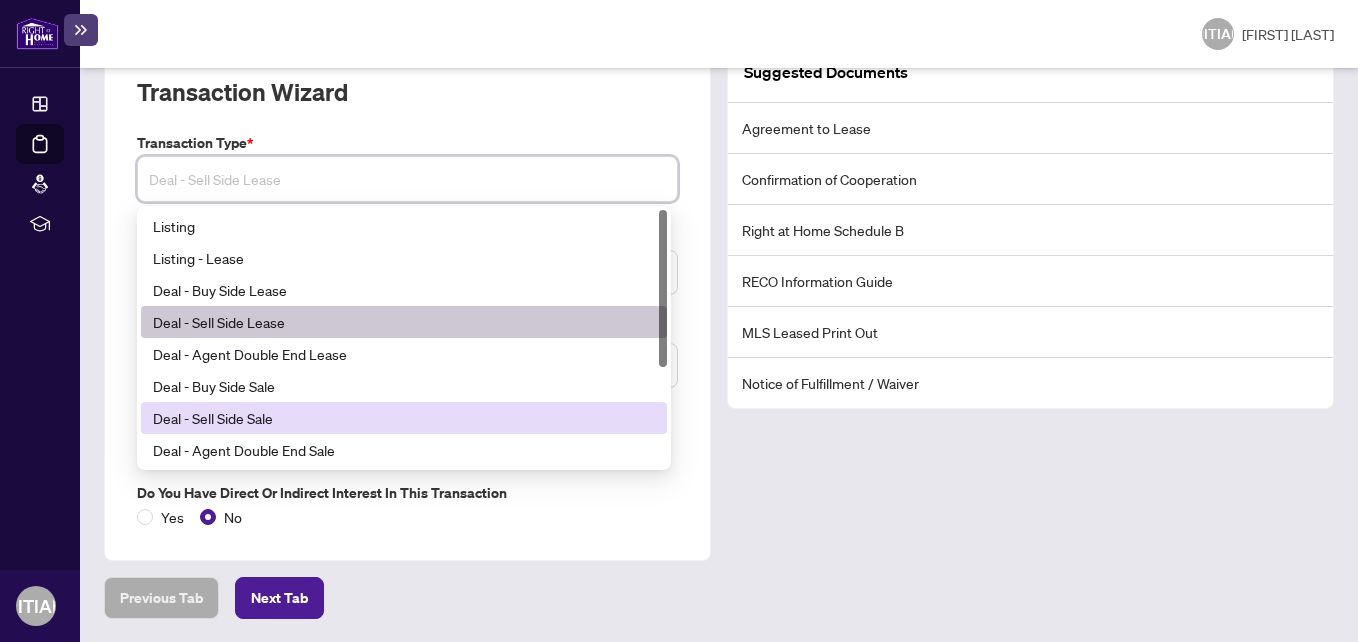 click on "Deal - Sell Side Sale" at bounding box center [404, 418] 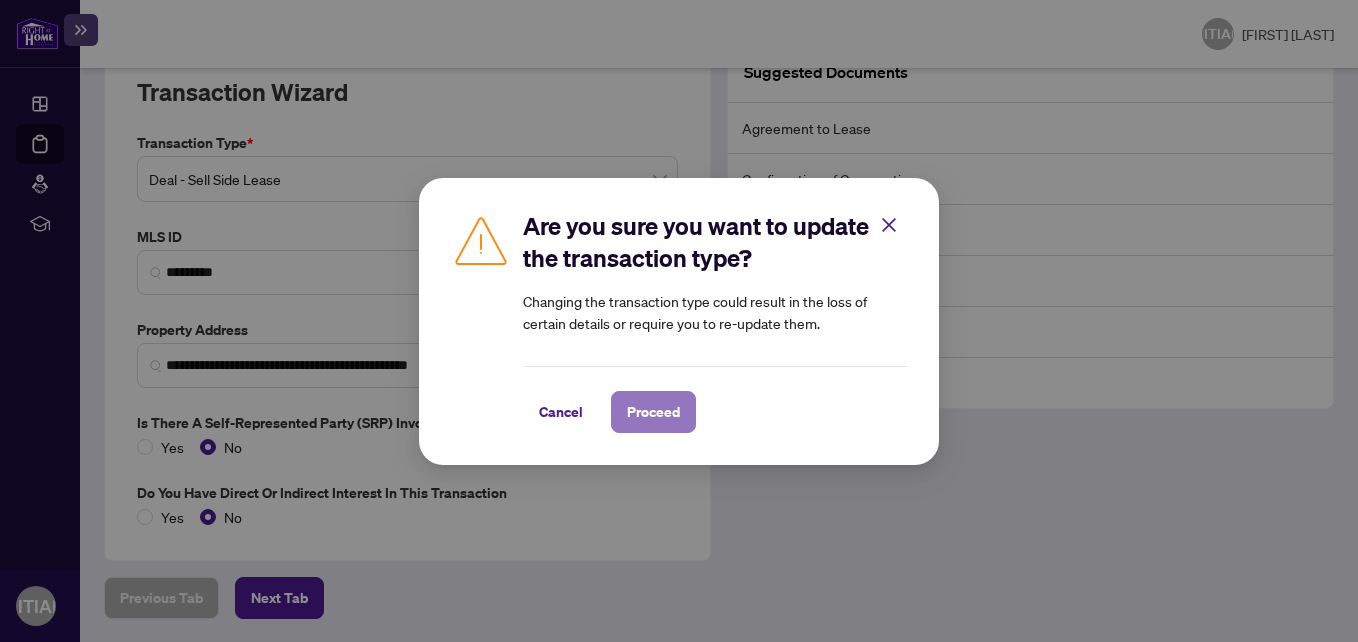 click on "Proceed" at bounding box center (653, 412) 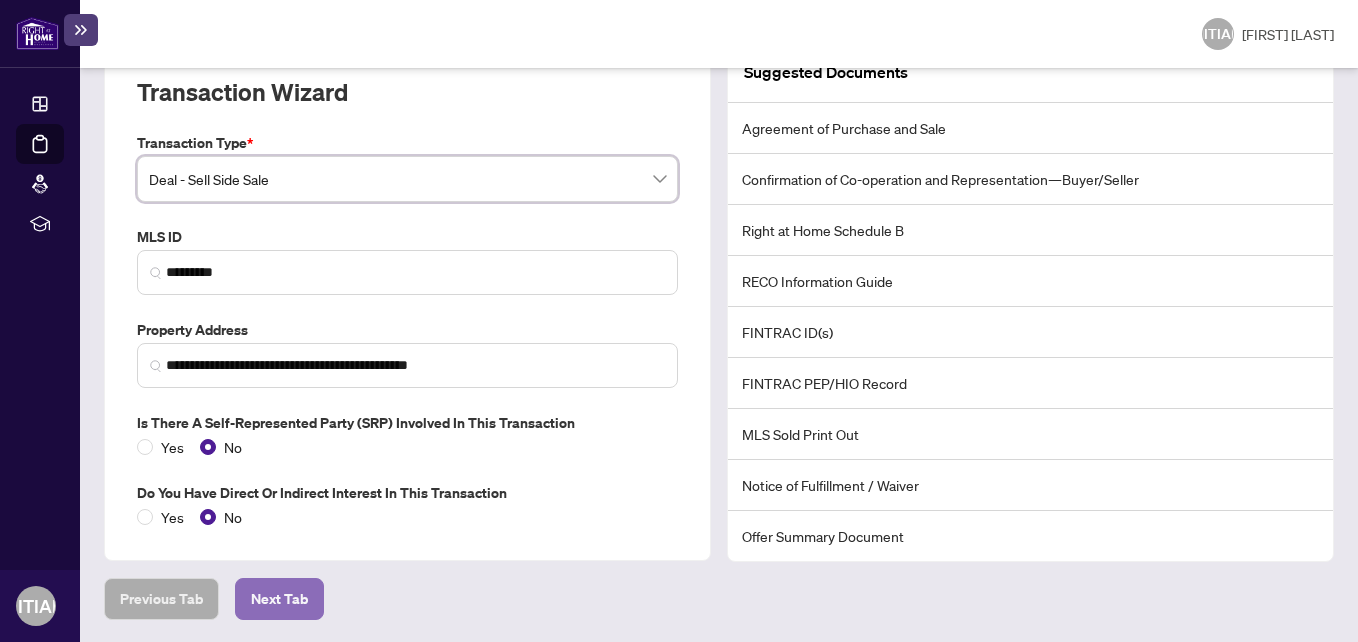 click on "Next Tab" at bounding box center (161, 599) 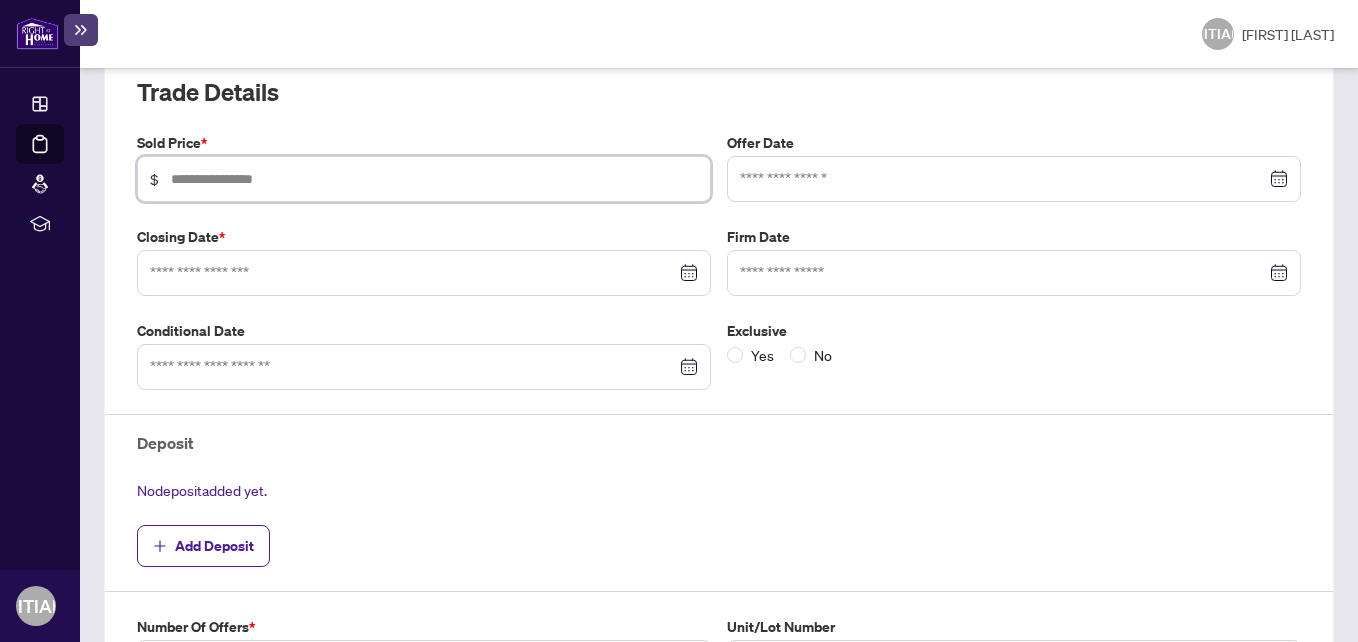 click at bounding box center (434, 179) 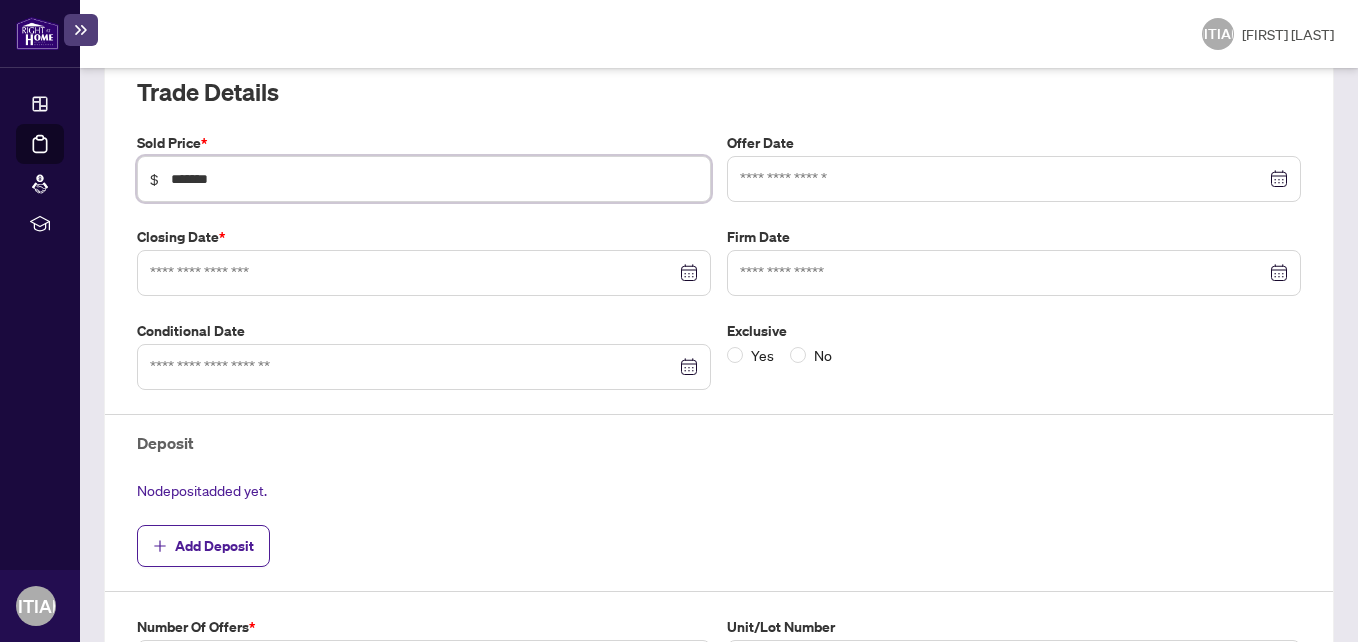 click at bounding box center (1014, 179) 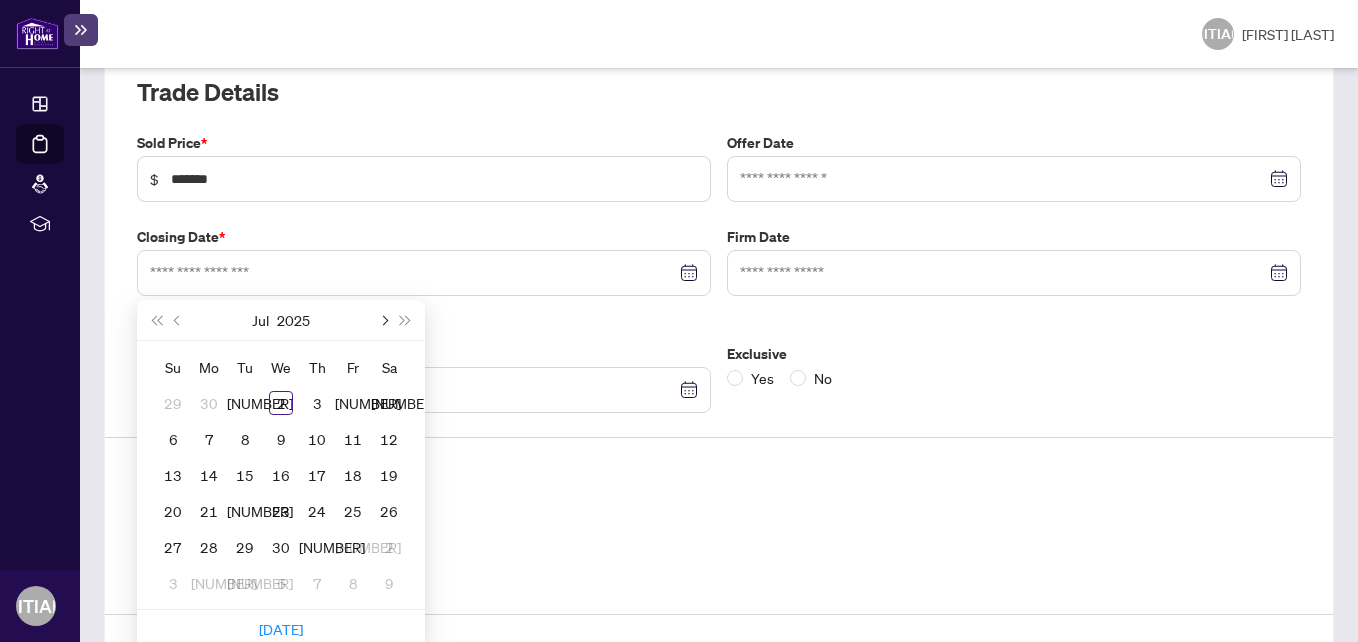 click at bounding box center [383, 320] 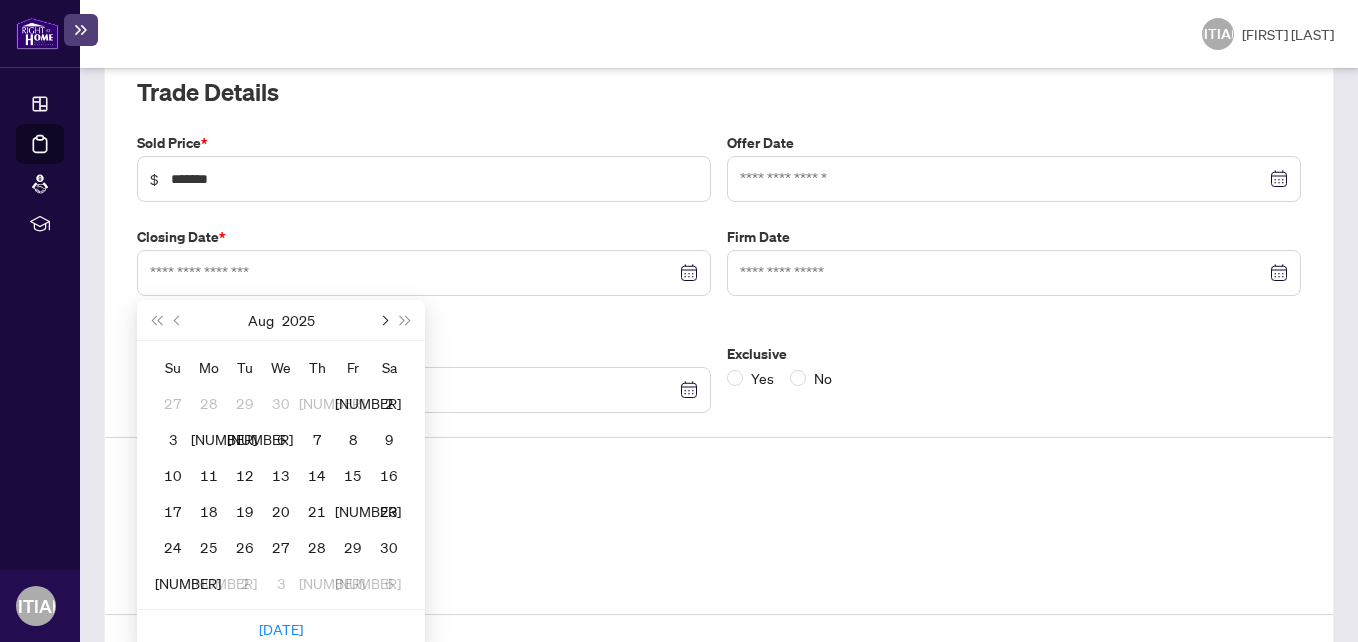 click at bounding box center [383, 320] 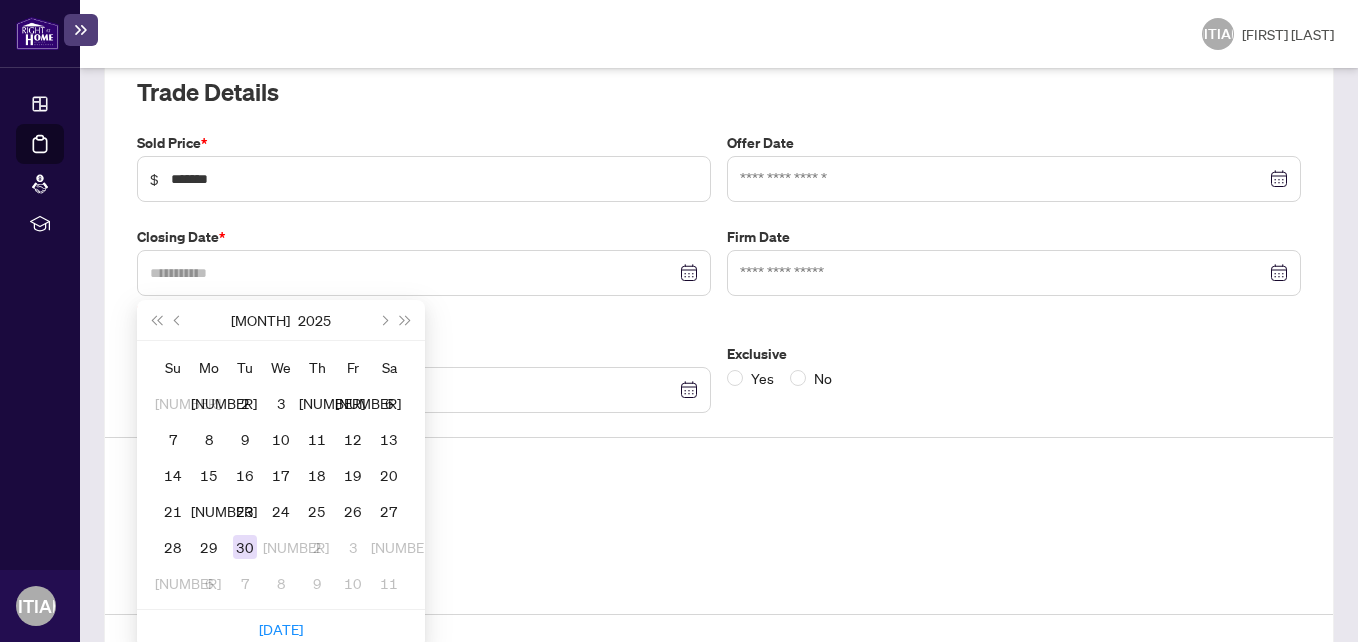 click on "30" at bounding box center (245, 547) 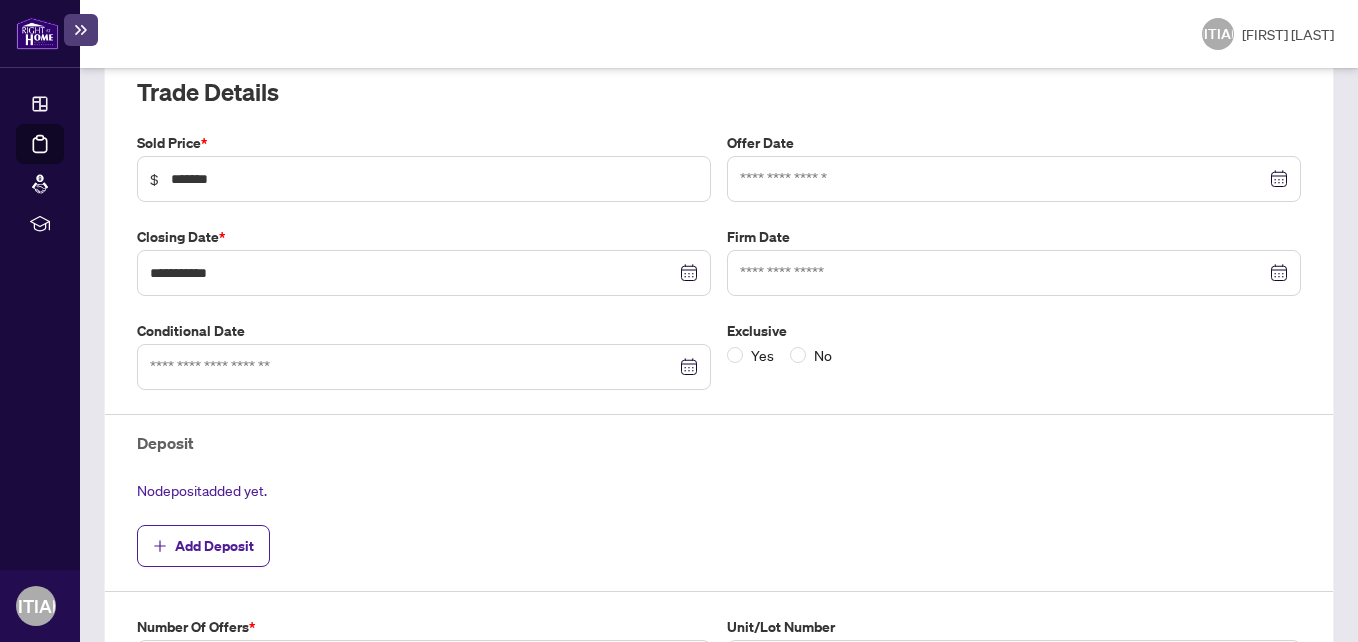 click at bounding box center [1014, 179] 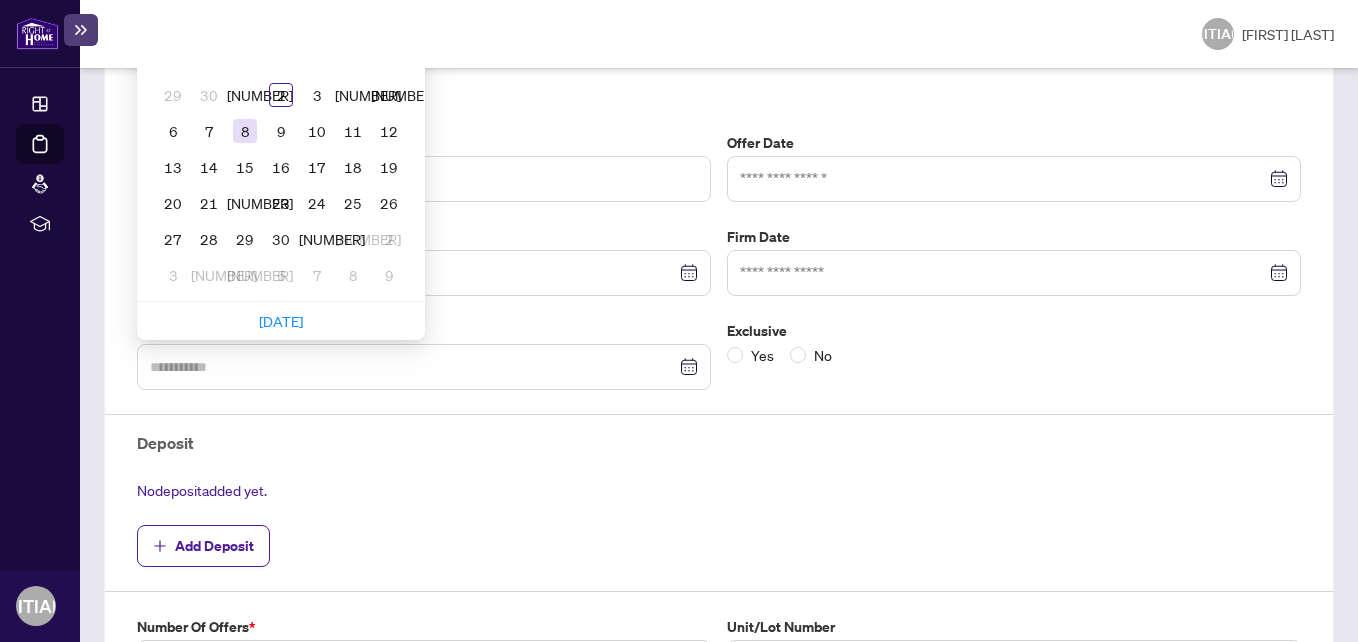 click on "8" at bounding box center (245, 131) 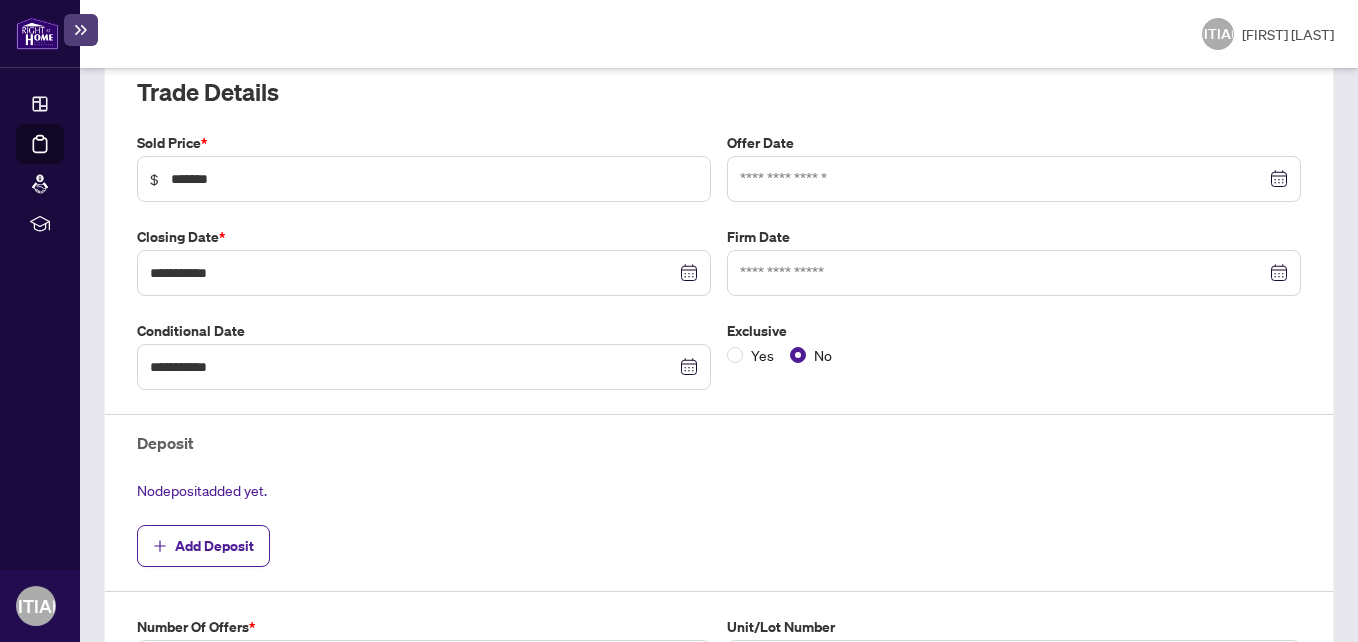 click at bounding box center (1014, 179) 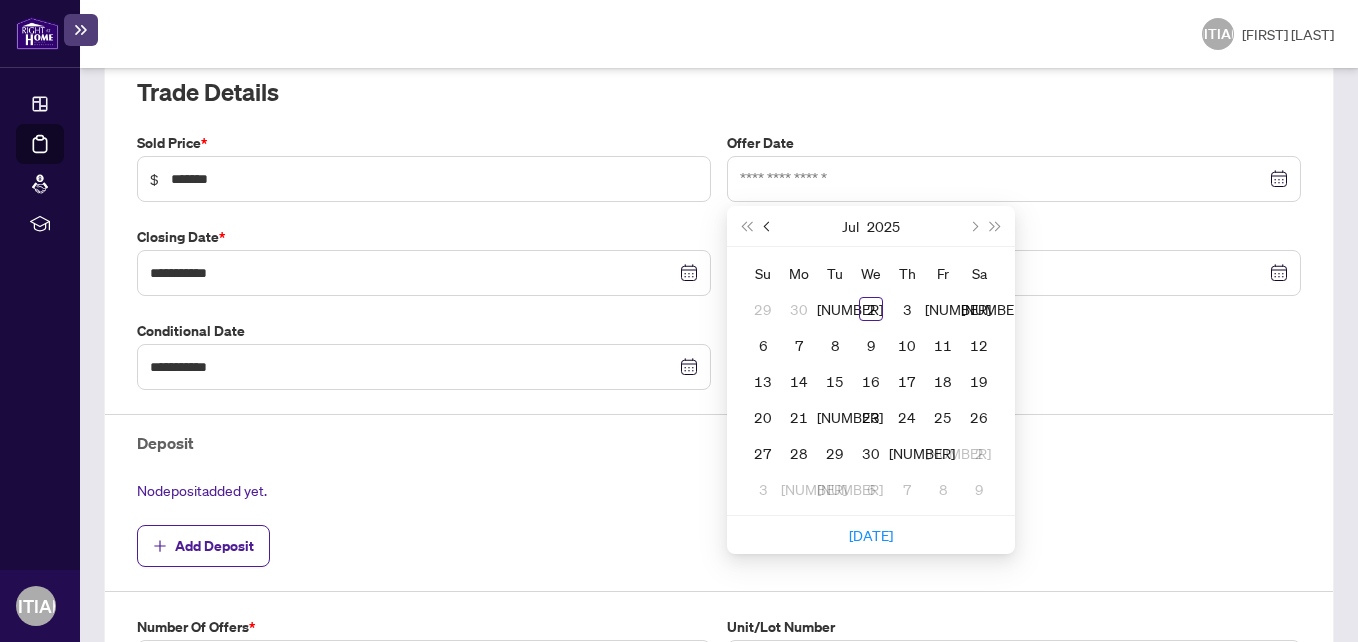 click at bounding box center (769, 226) 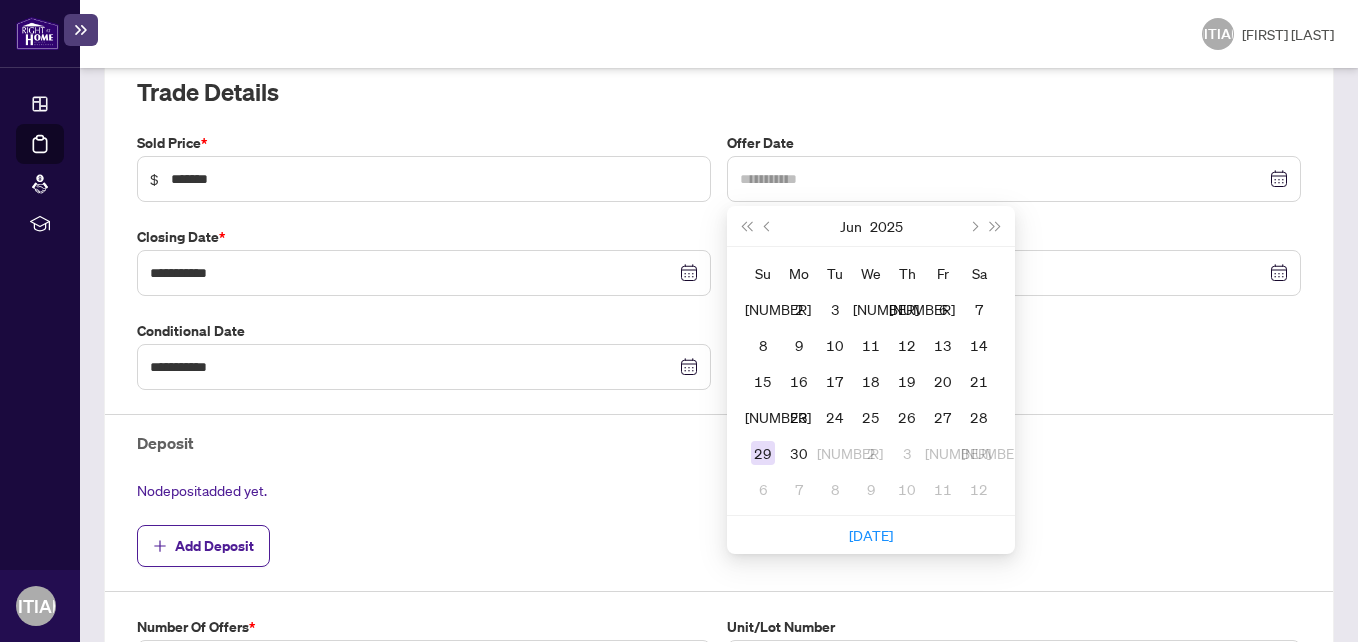 click on "29" at bounding box center [763, 453] 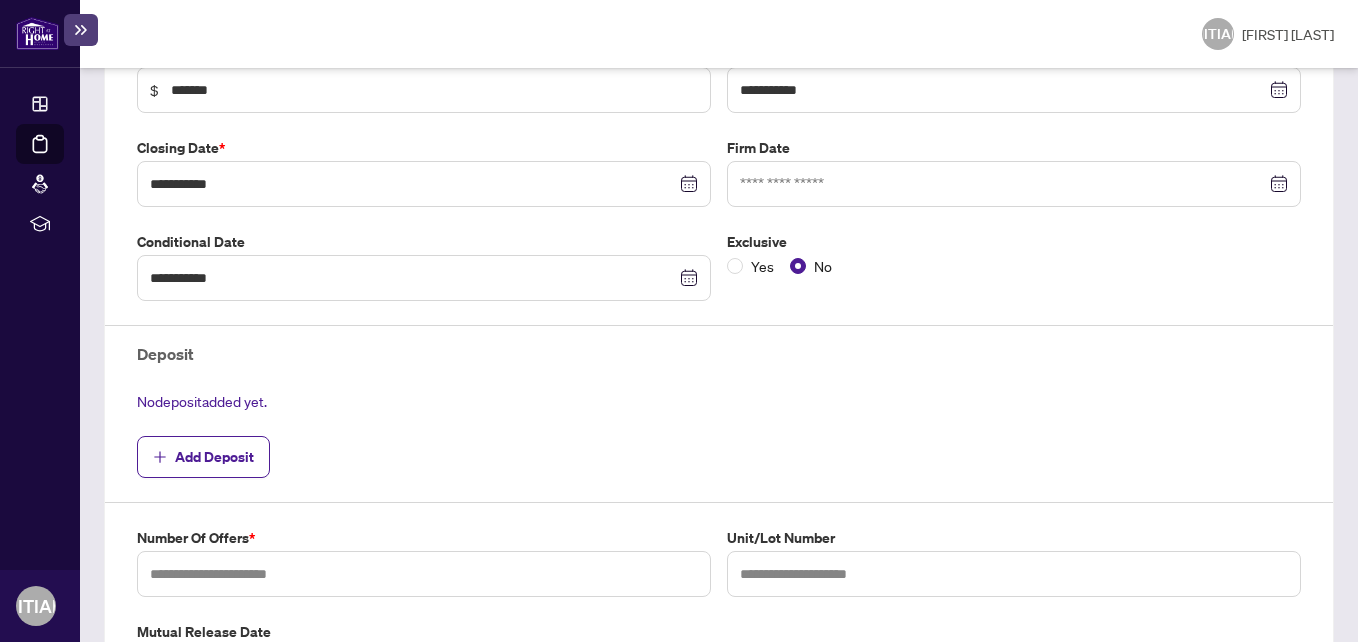 scroll, scrollTop: 571, scrollLeft: 0, axis: vertical 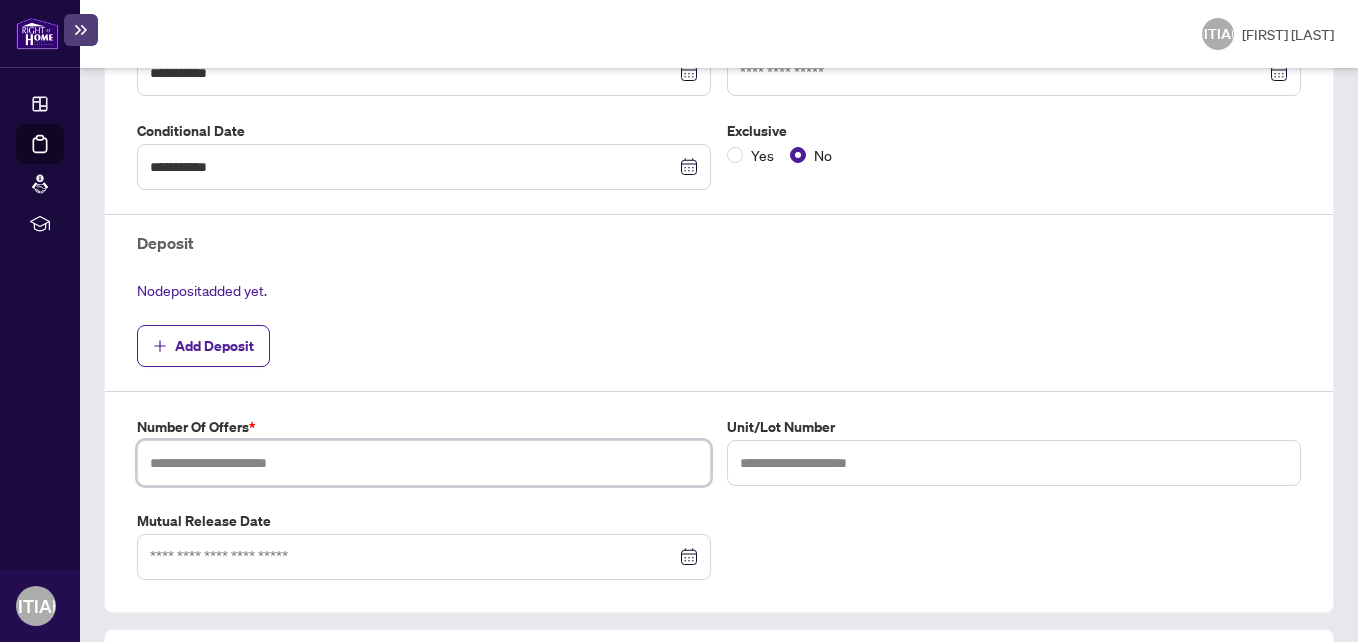 click at bounding box center [424, 463] 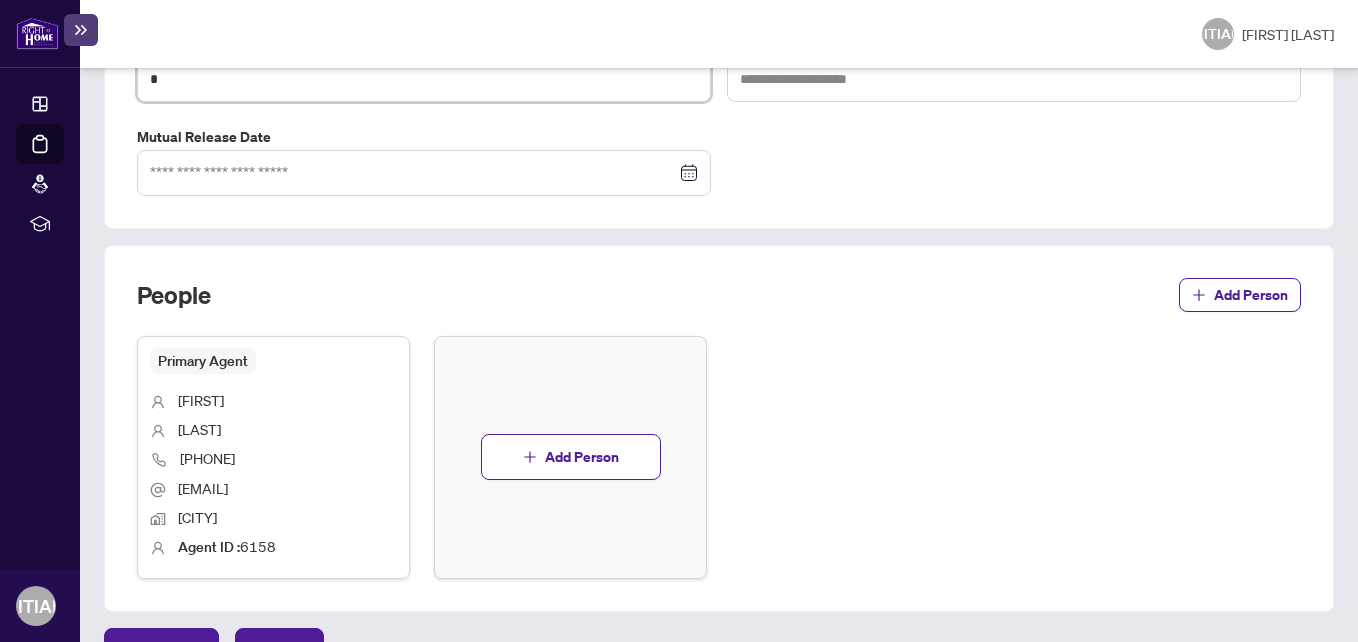 scroll, scrollTop: 1005, scrollLeft: 0, axis: vertical 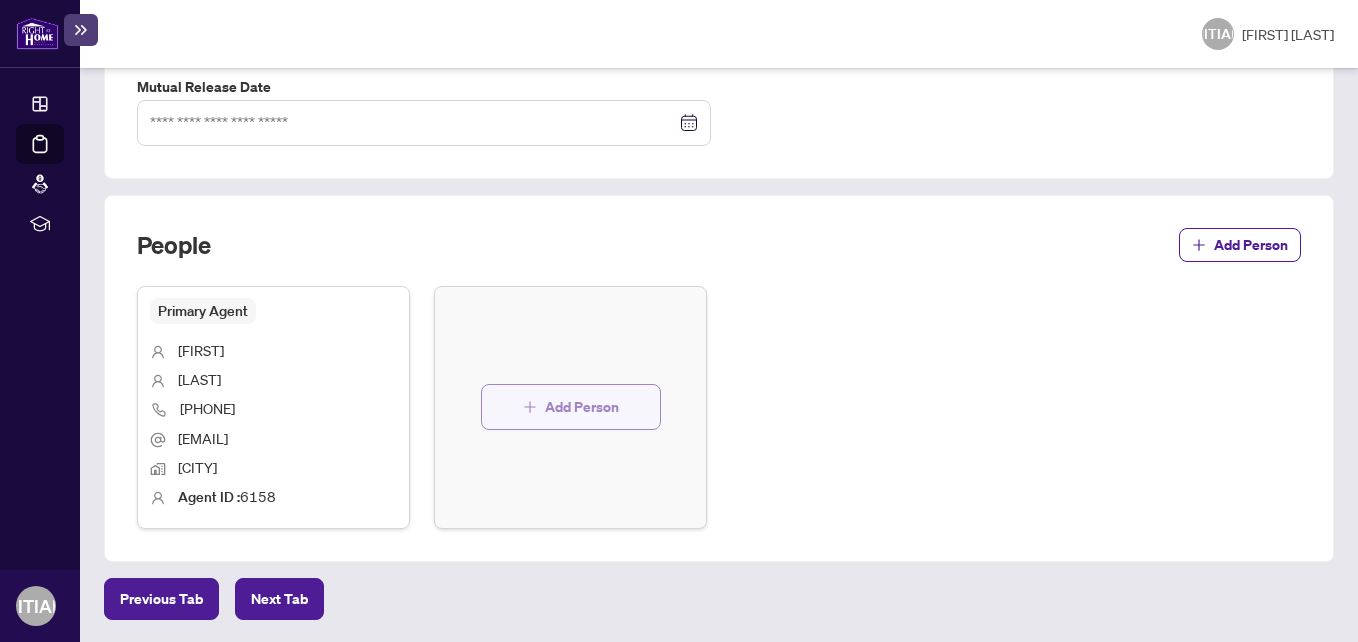type on "*" 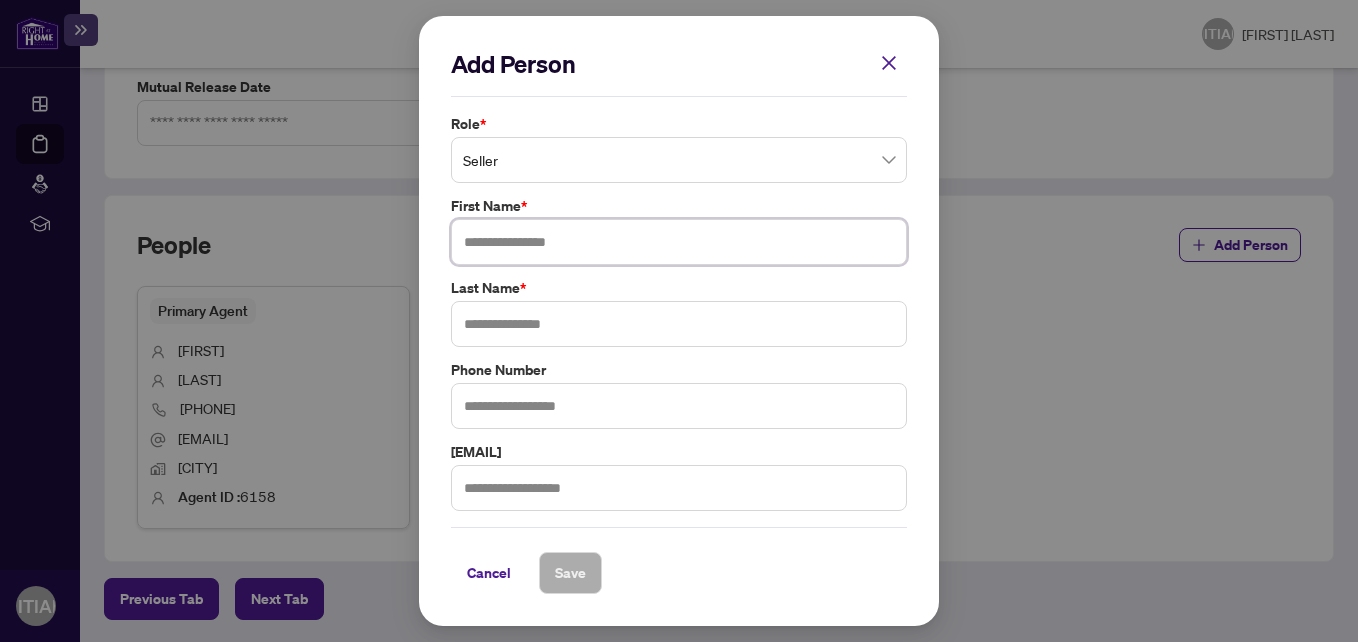 click at bounding box center [679, 242] 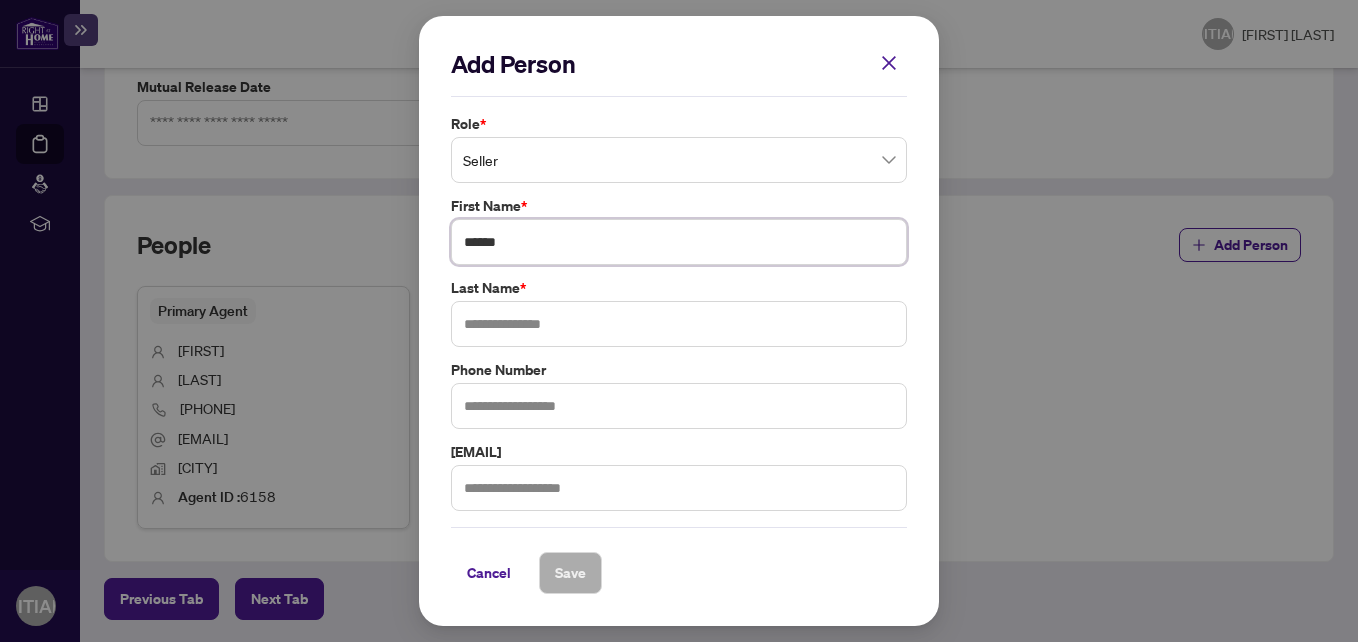 type on "******" 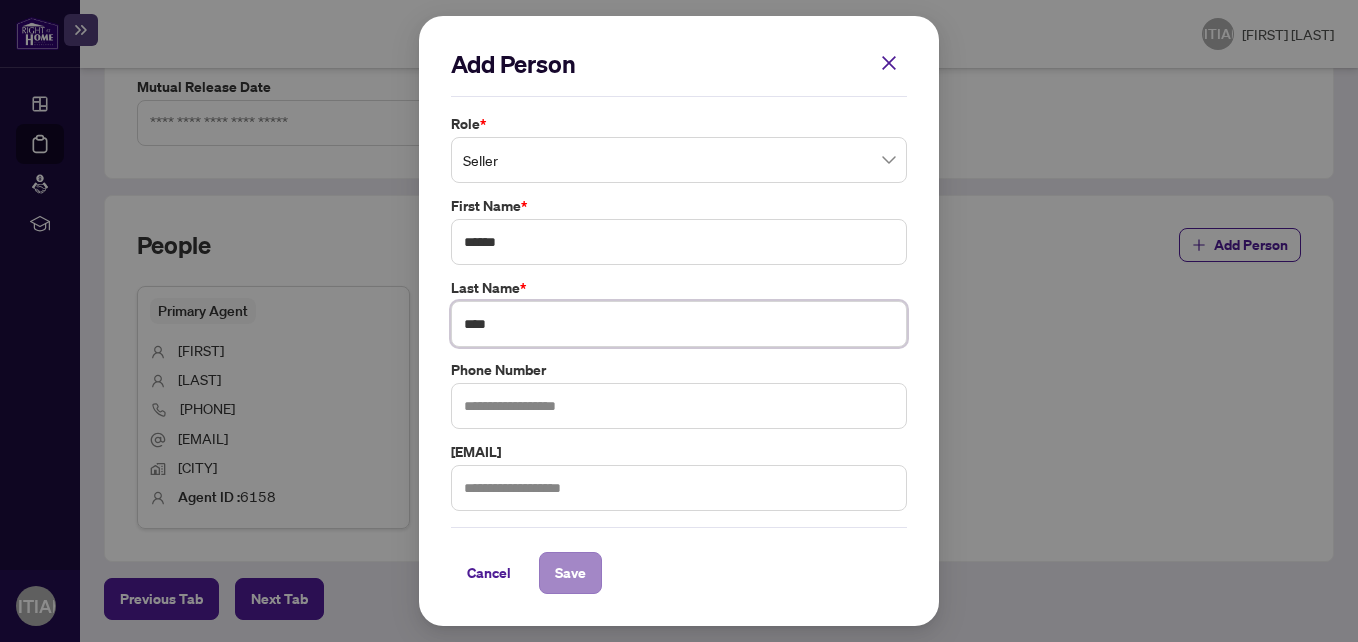 type on "****" 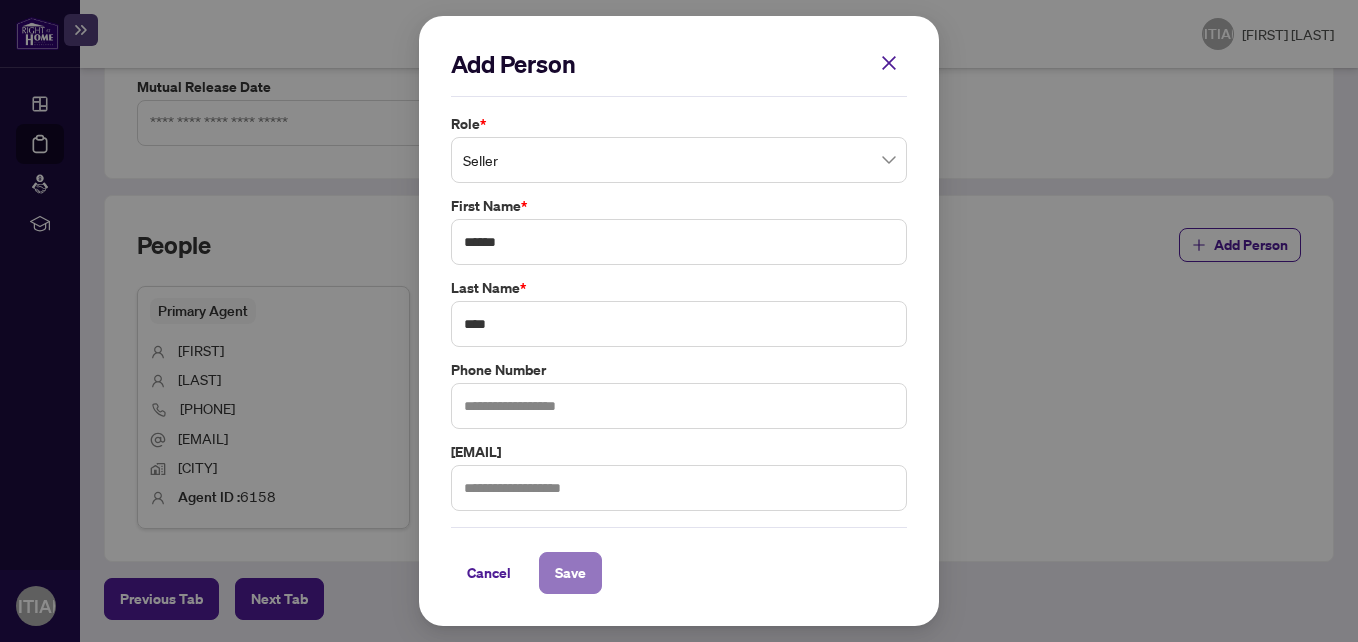 click on "Save" at bounding box center (570, 573) 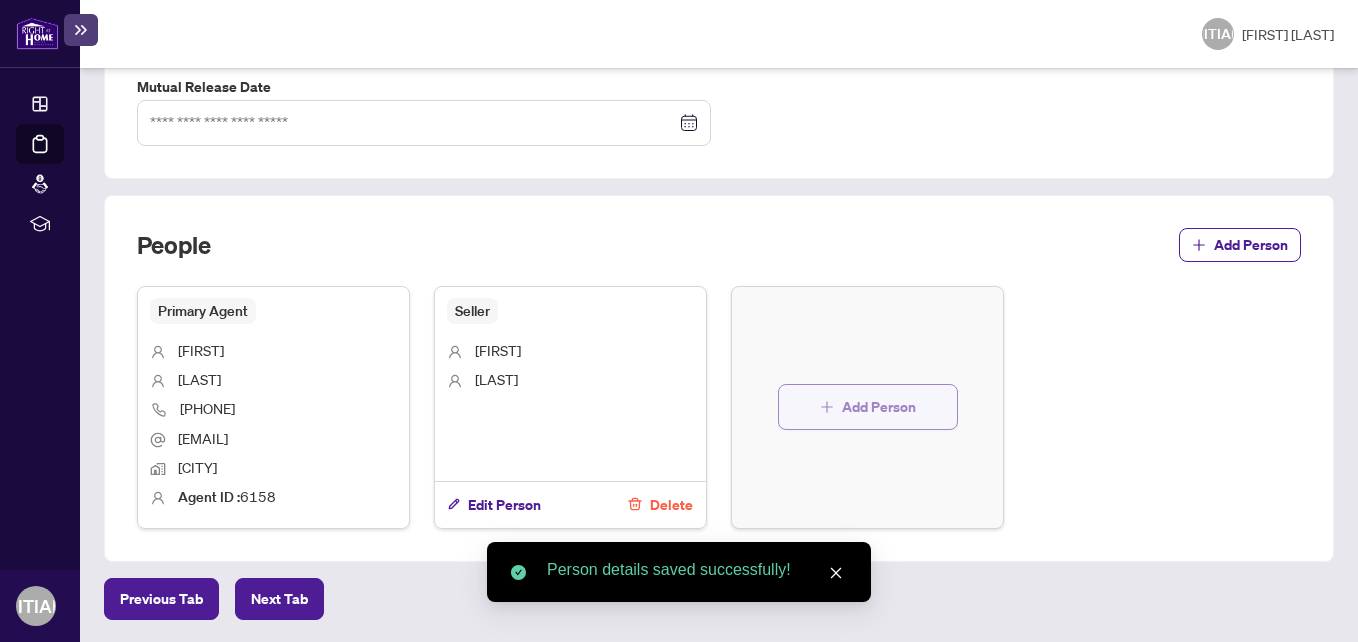 click on "Add Person" at bounding box center (879, 407) 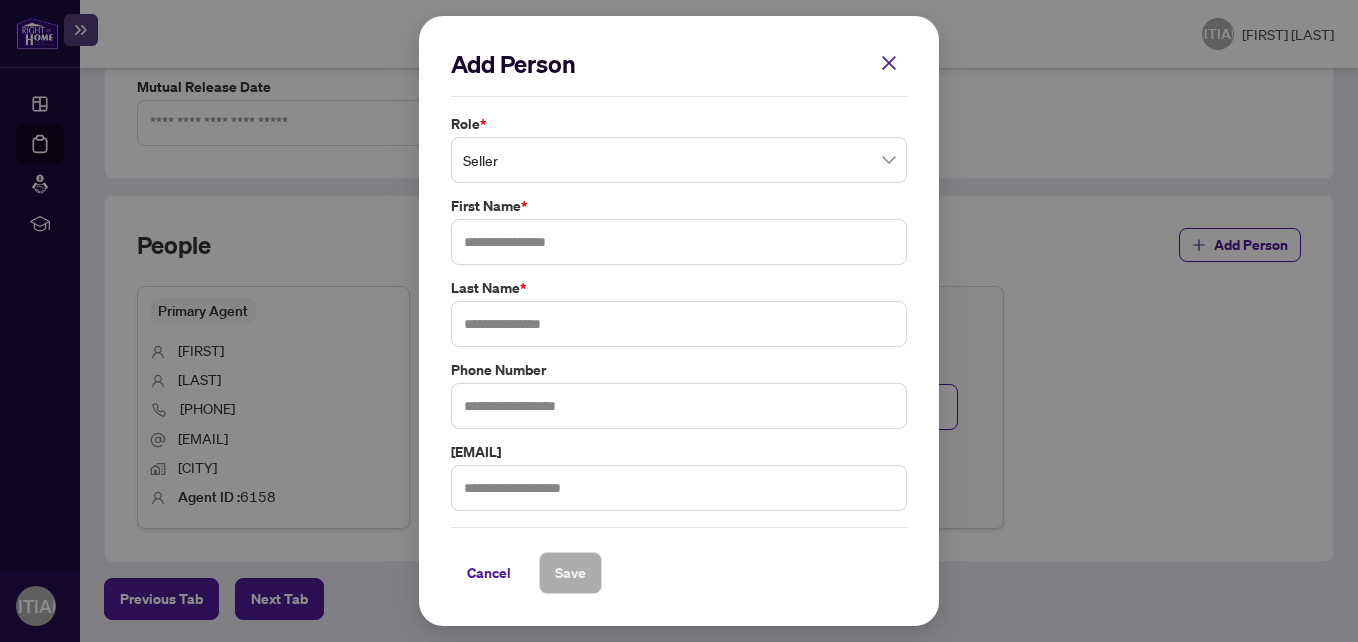 click on "Seller" at bounding box center [679, 160] 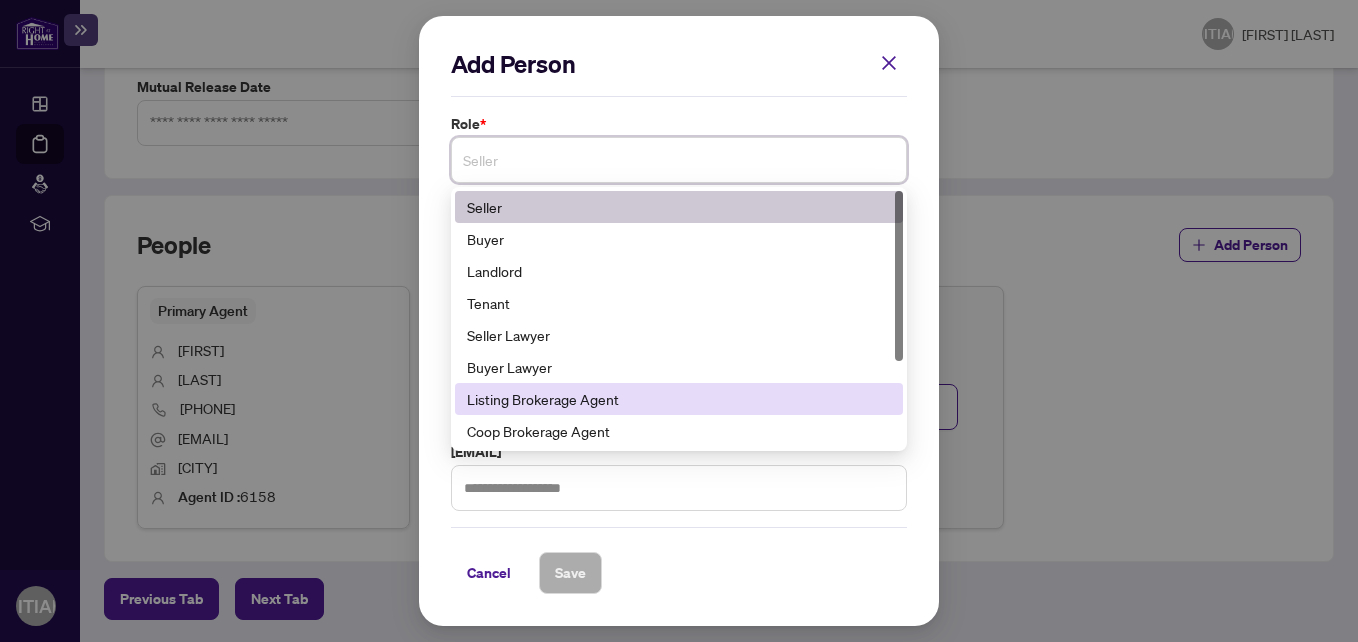 scroll, scrollTop: 128, scrollLeft: 0, axis: vertical 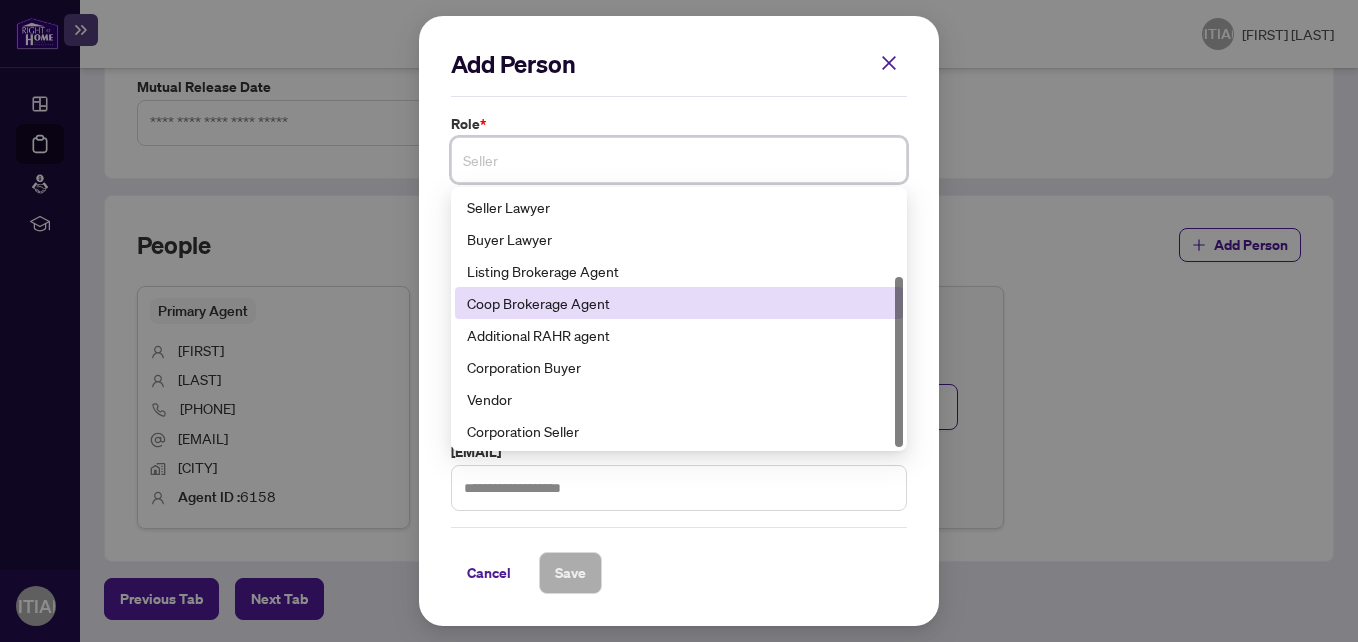 click on "Coop Brokerage Agent" at bounding box center (679, 303) 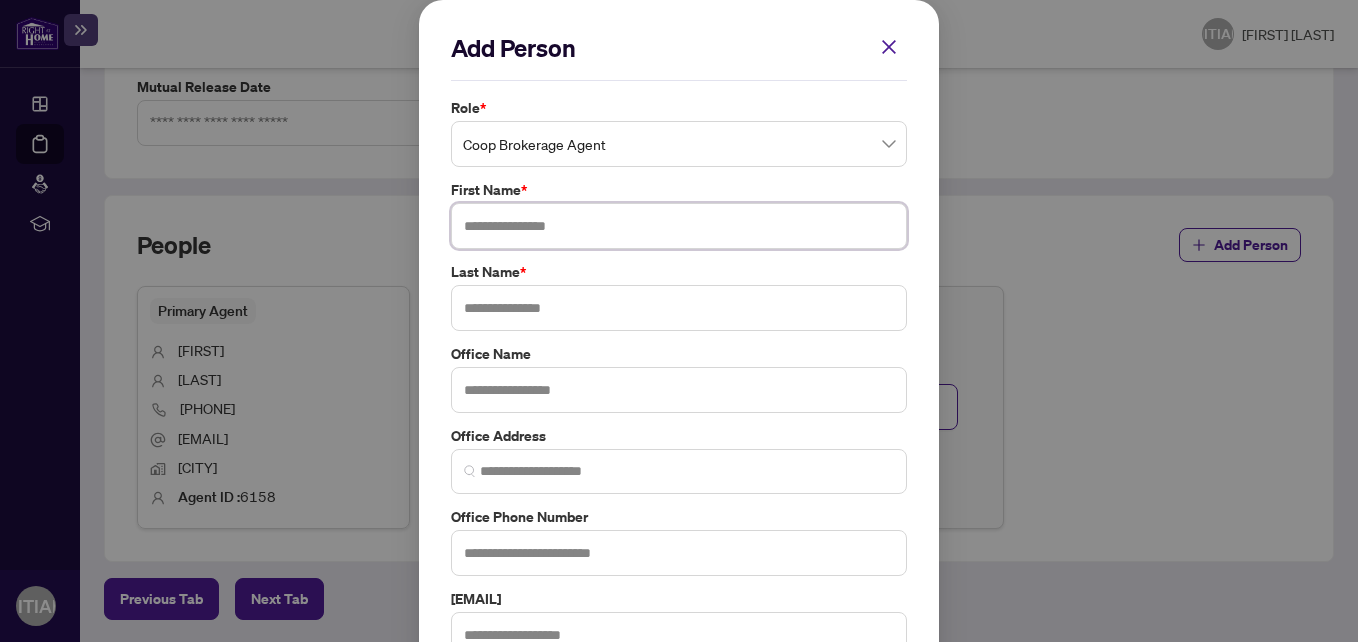 click at bounding box center [679, 226] 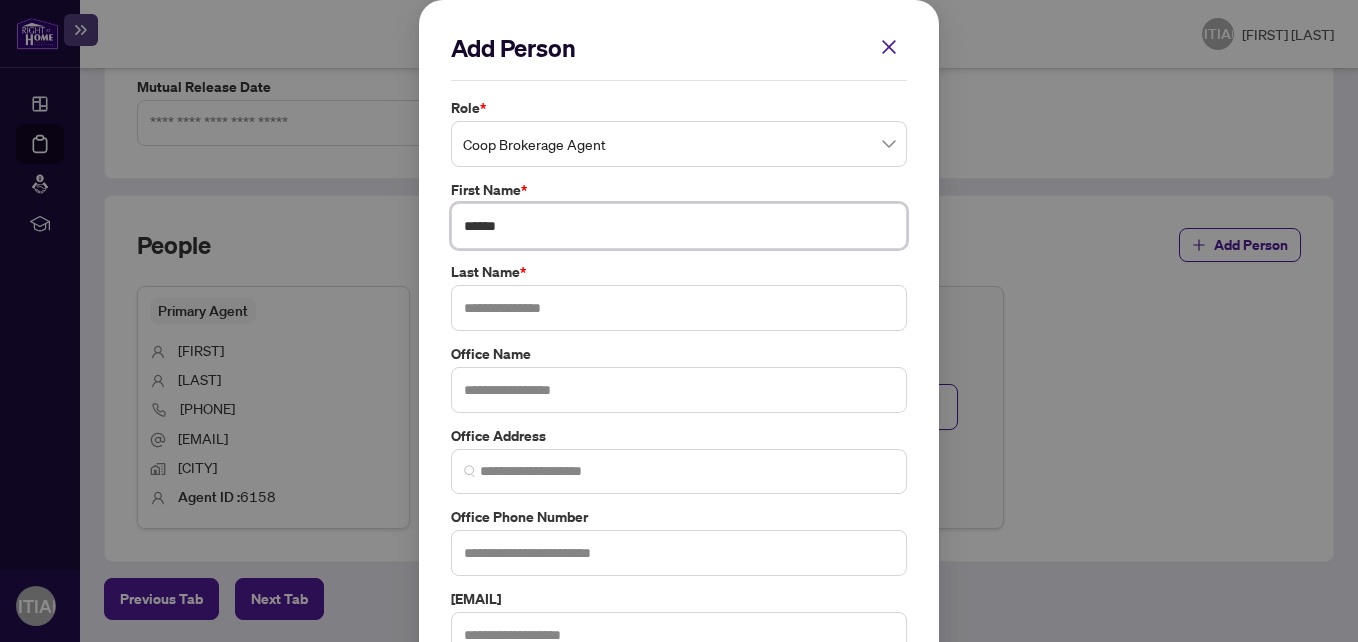 type on "******" 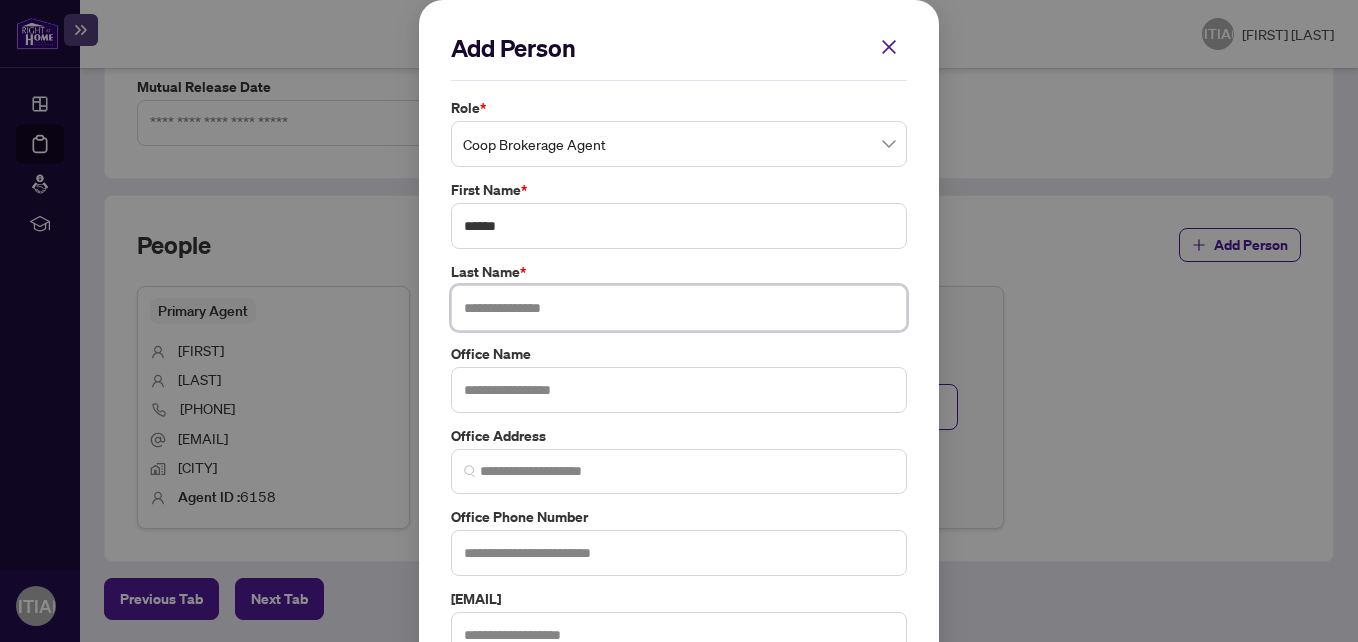click at bounding box center (679, 308) 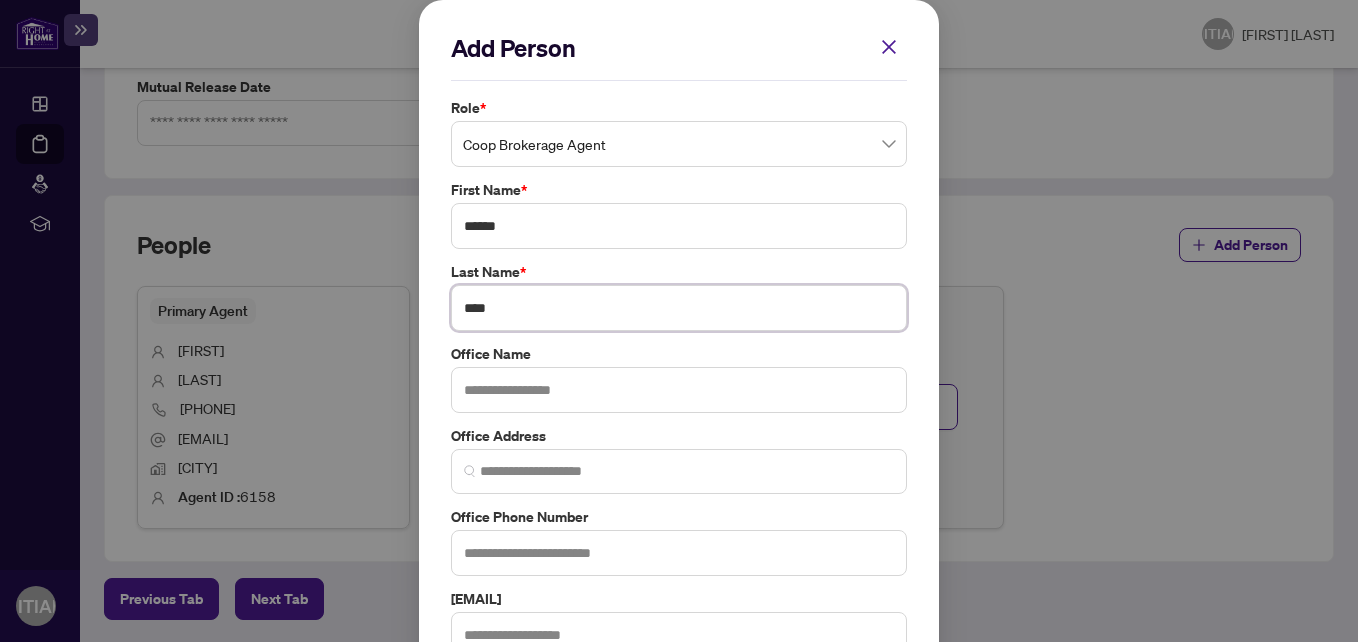 type on "****" 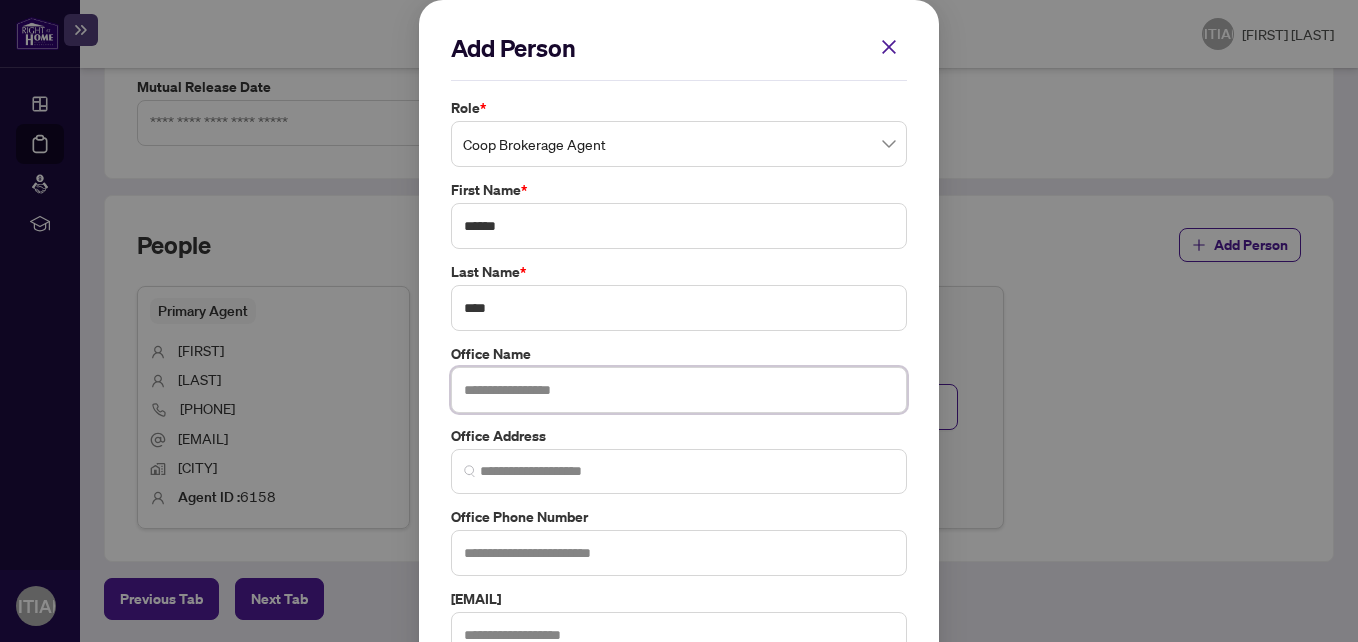 click at bounding box center (679, 390) 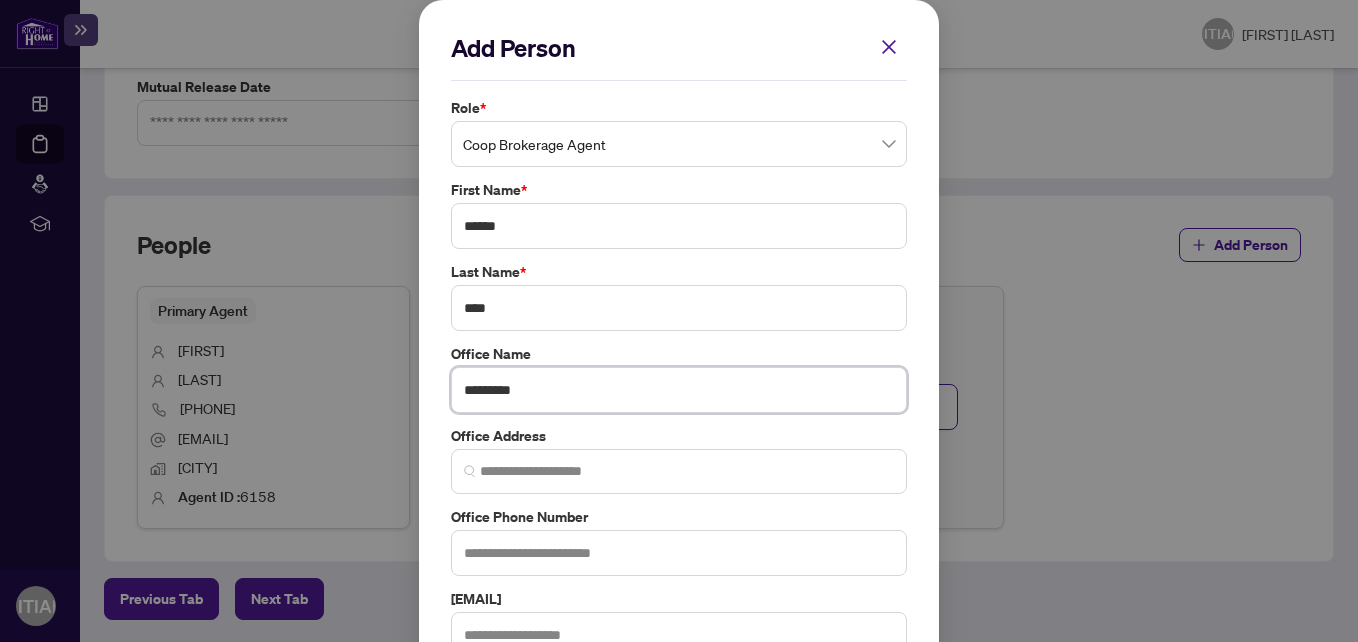 type on "*********" 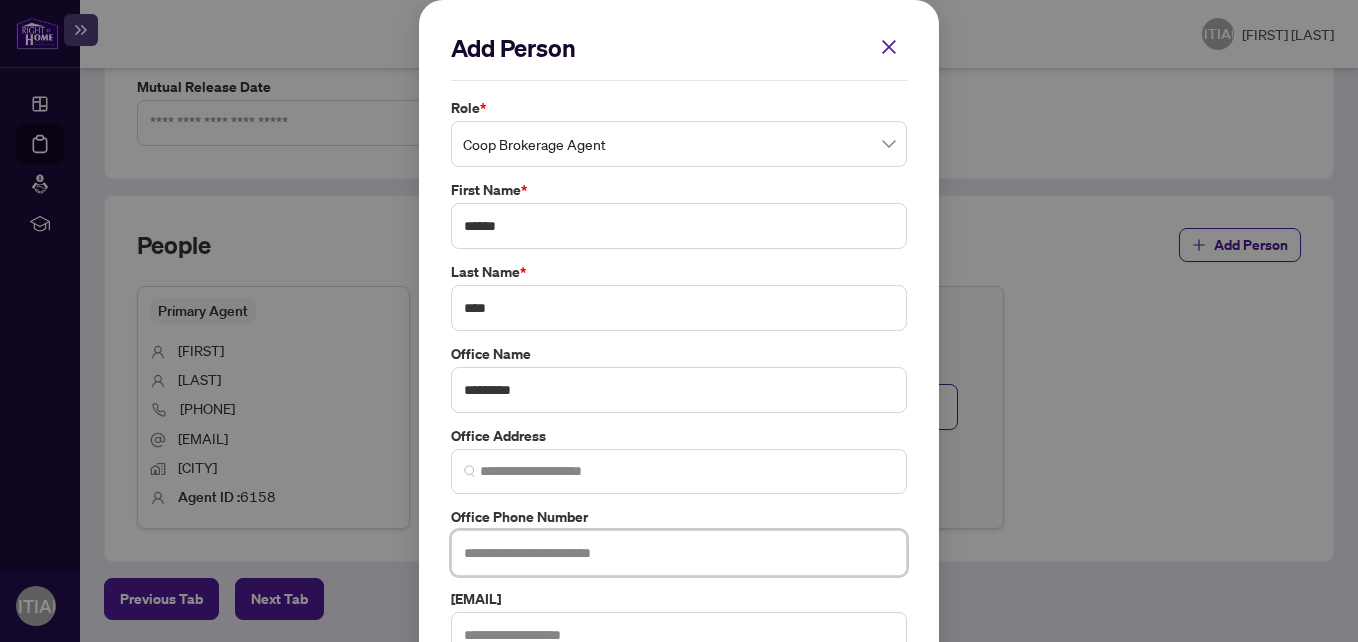 click at bounding box center [679, 553] 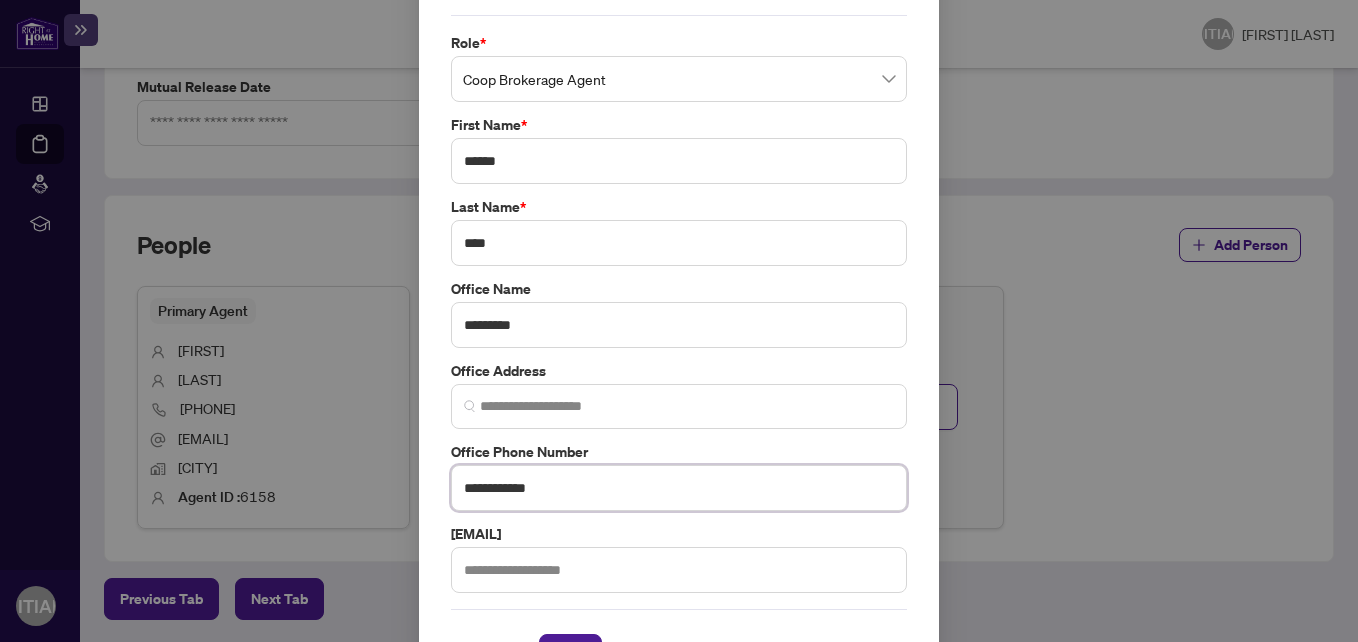 scroll, scrollTop: 100, scrollLeft: 0, axis: vertical 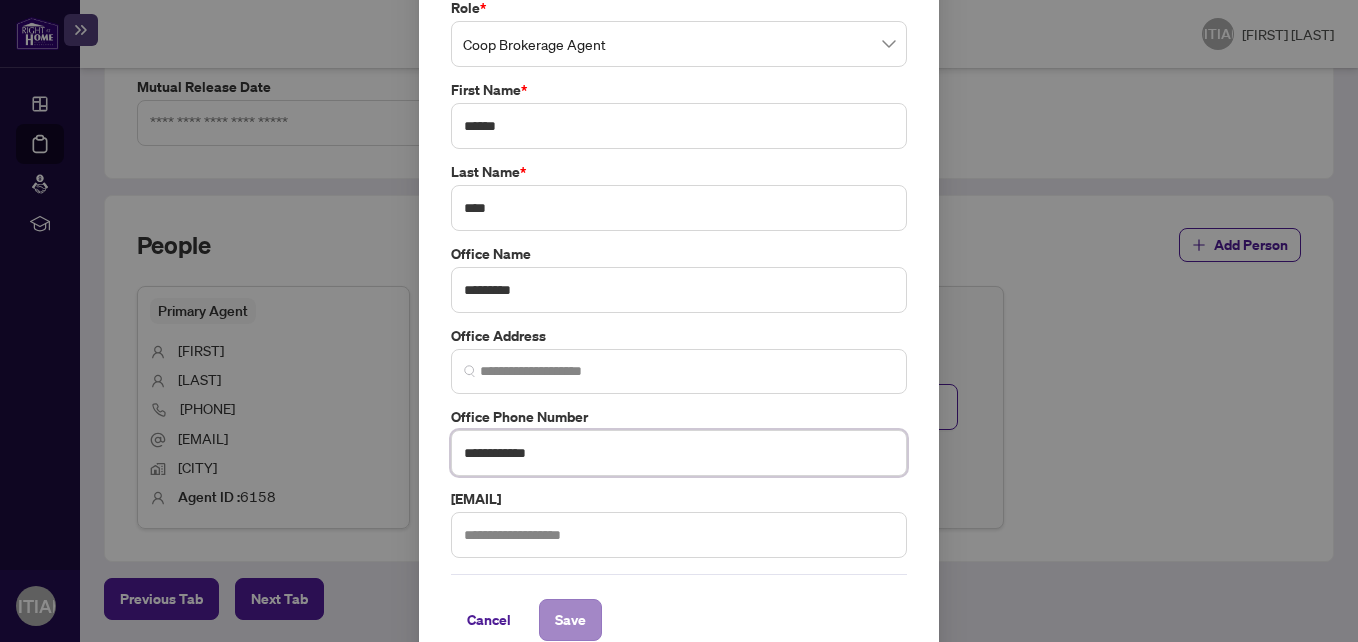 type on "**********" 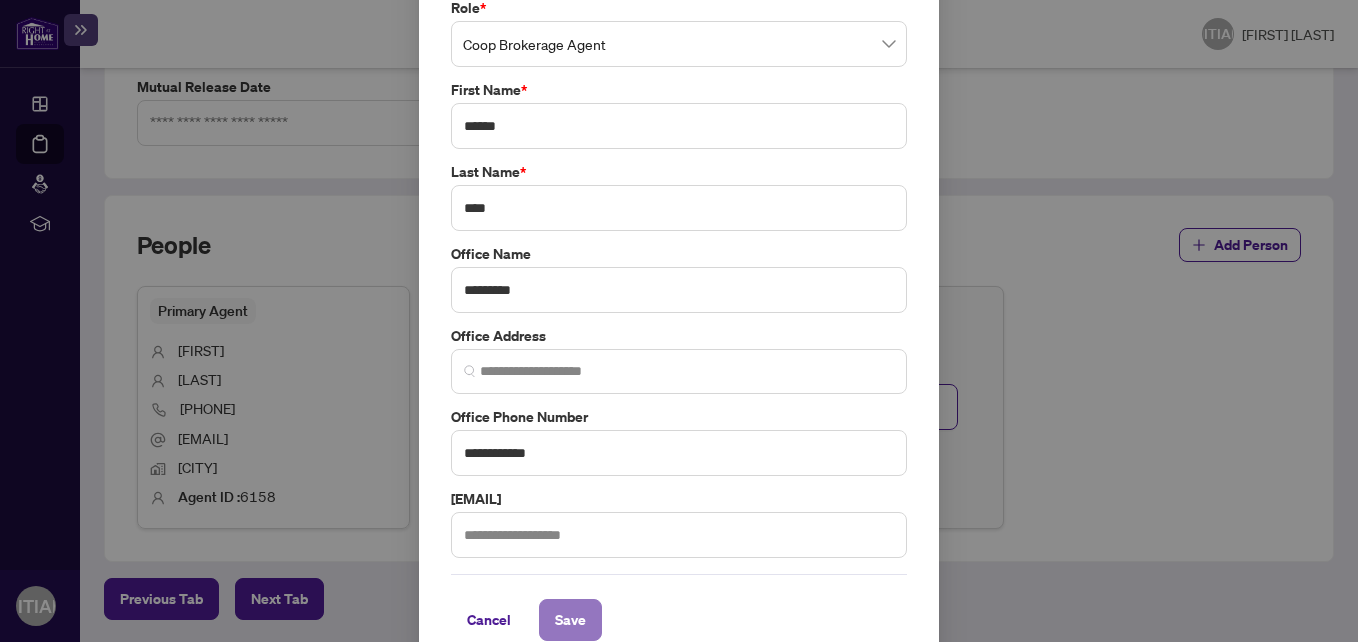 click on "Save" at bounding box center [570, 620] 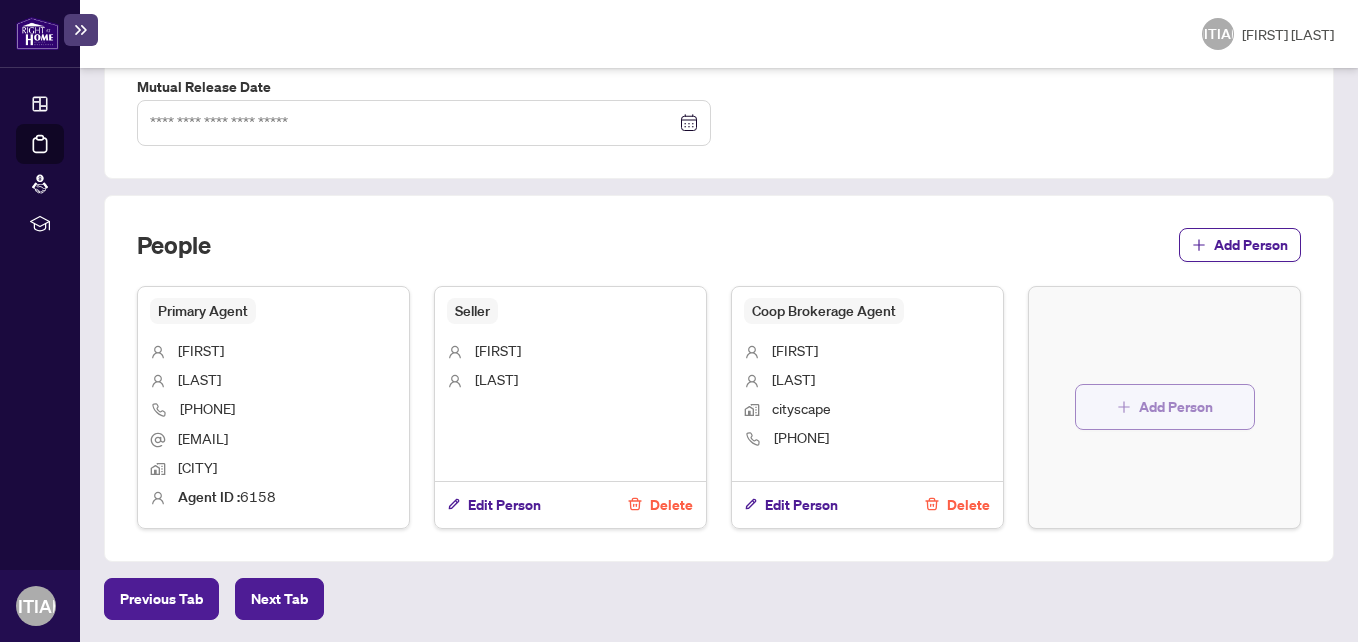 click on "Add Person" at bounding box center [1176, 407] 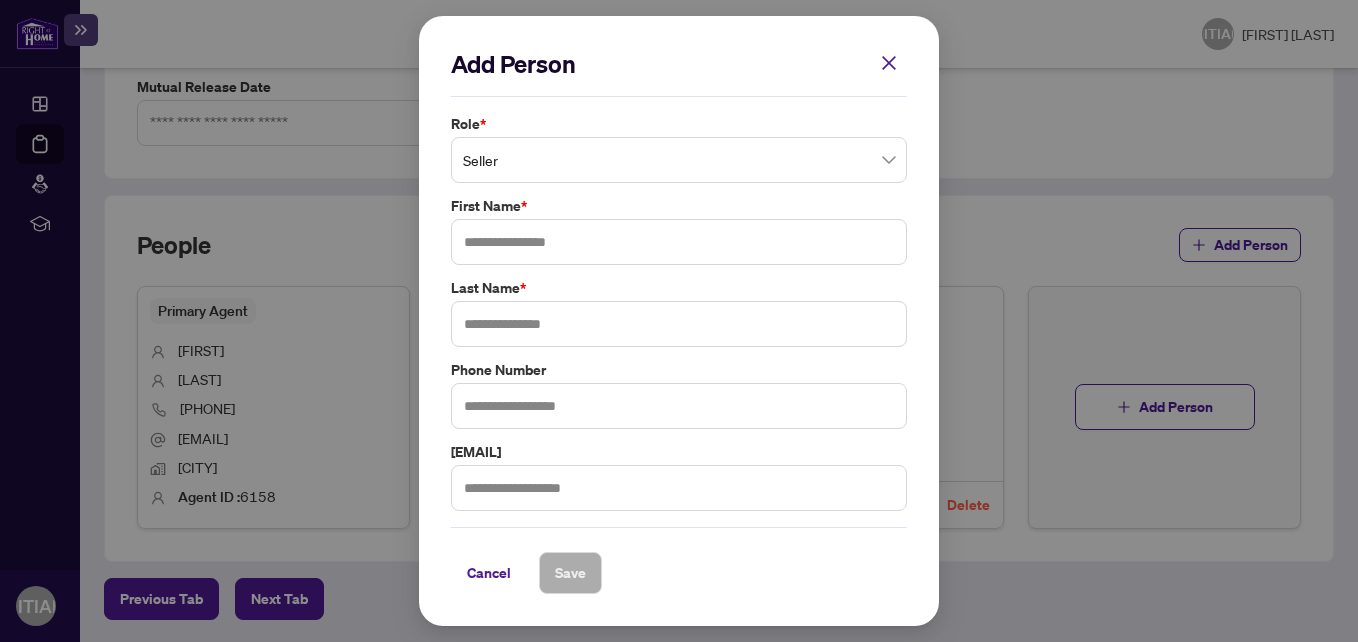 click on "Seller" at bounding box center [679, 160] 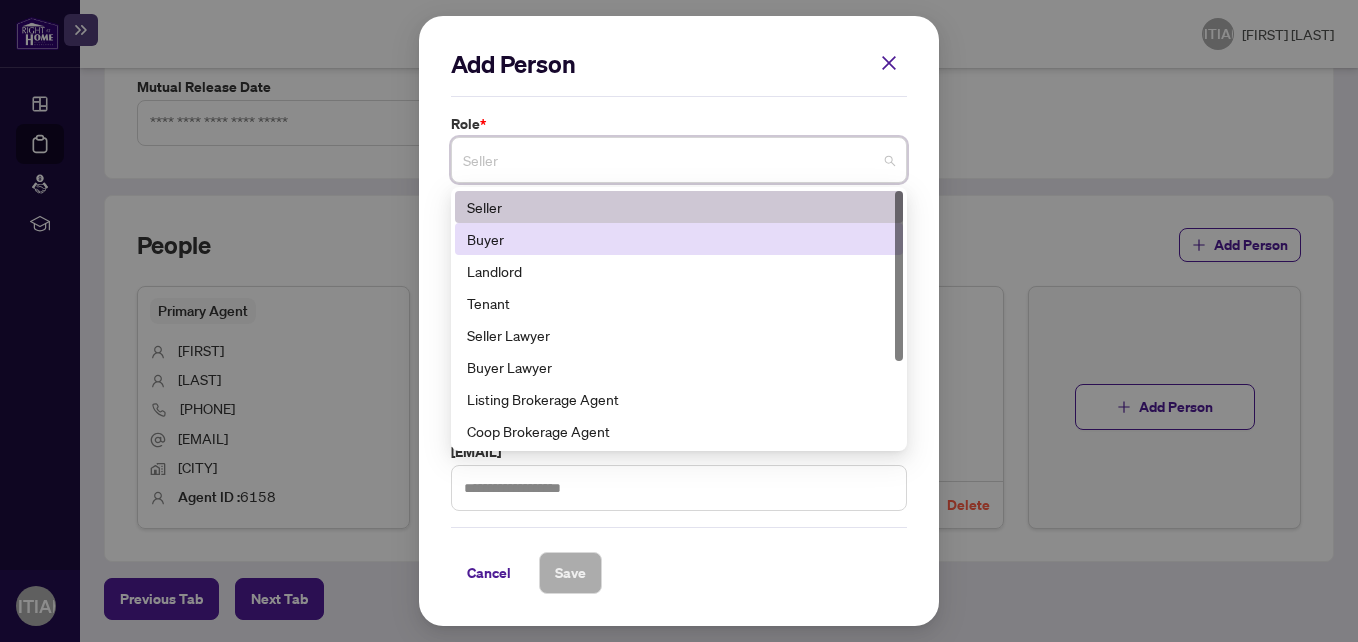 click on "Buyer" at bounding box center [679, 239] 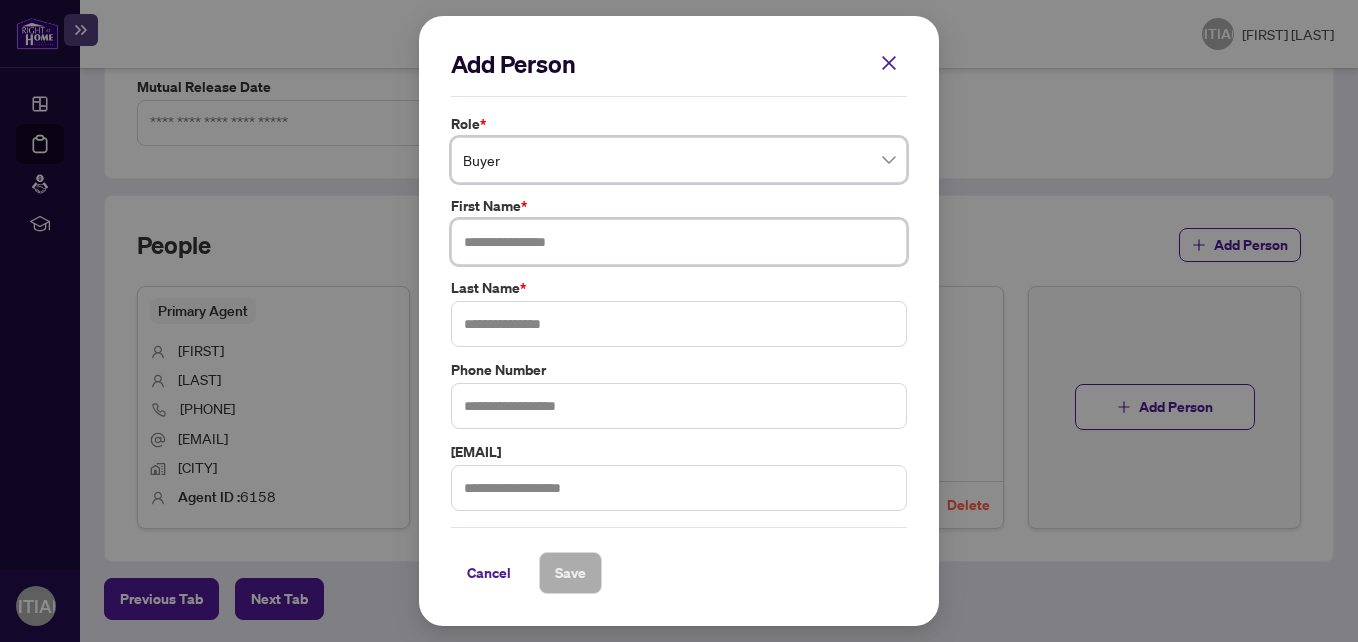 click at bounding box center (679, 242) 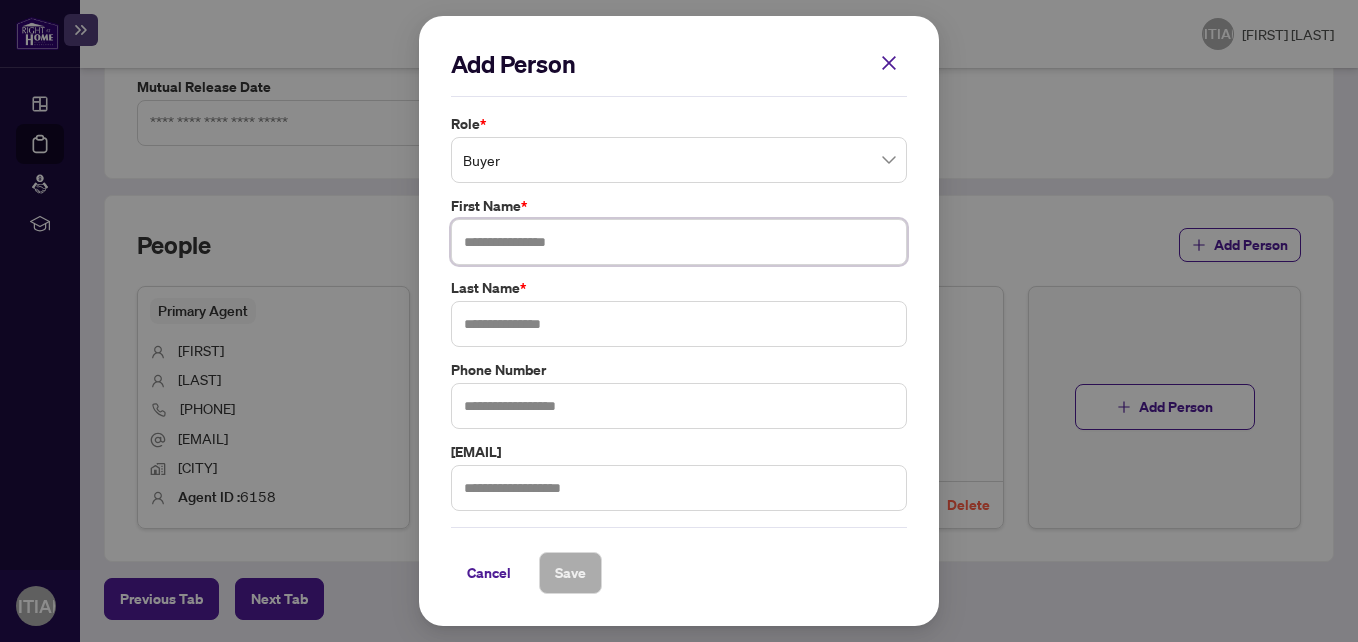 paste on "**********" 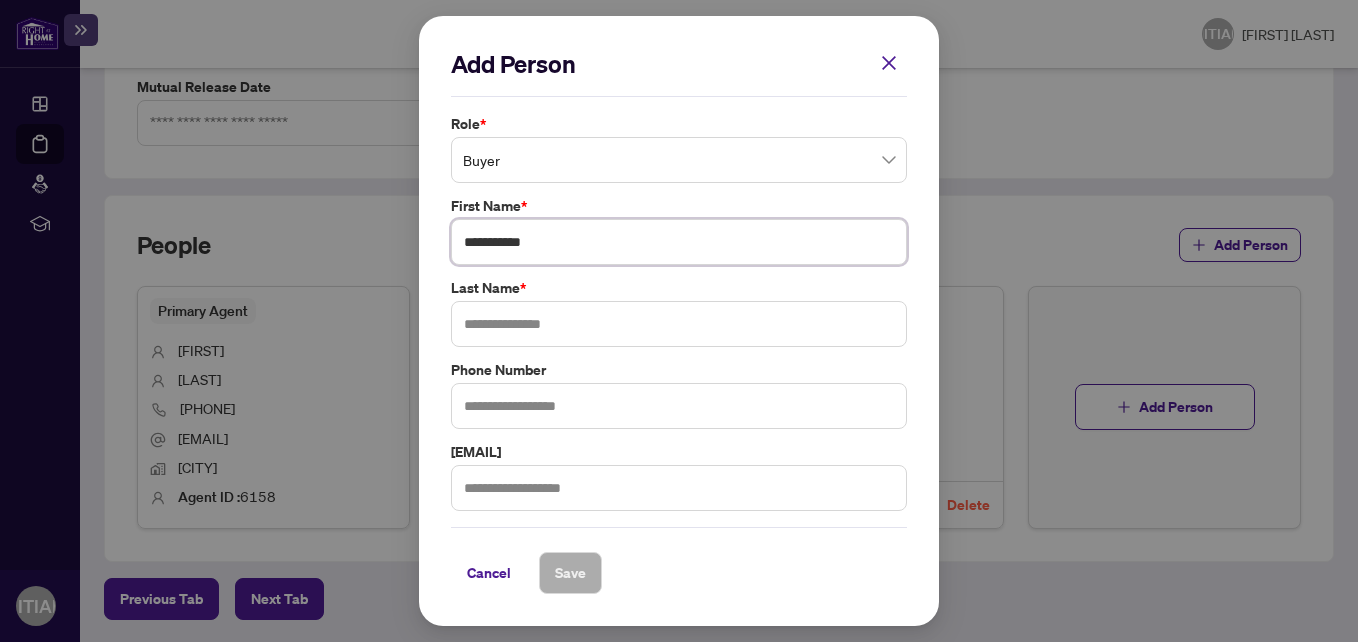 type on "**********" 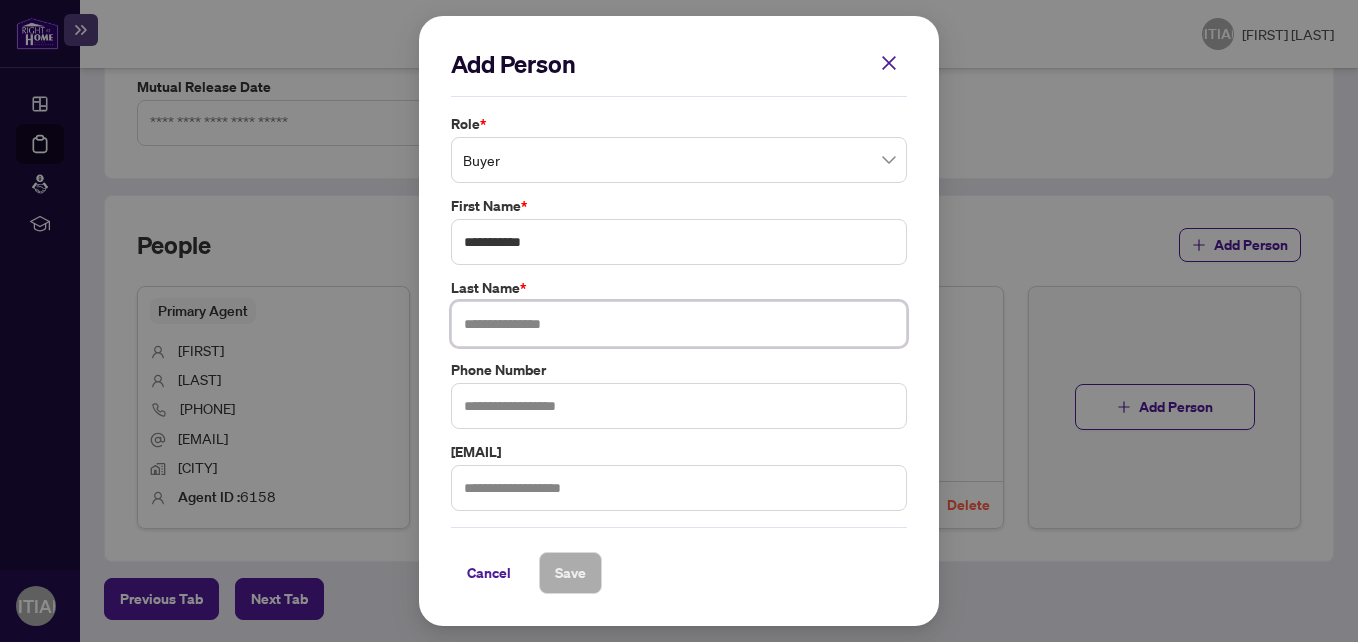 click at bounding box center [679, 324] 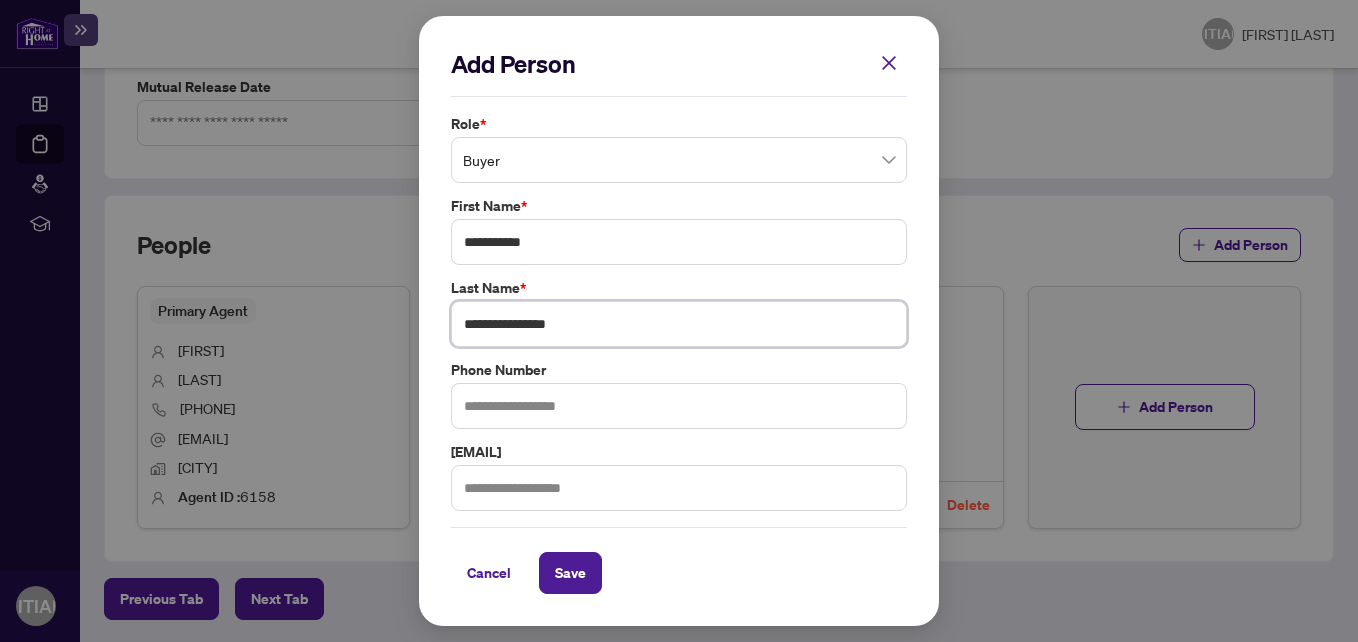 drag, startPoint x: 548, startPoint y: 325, endPoint x: 462, endPoint y: 317, distance: 86.37129 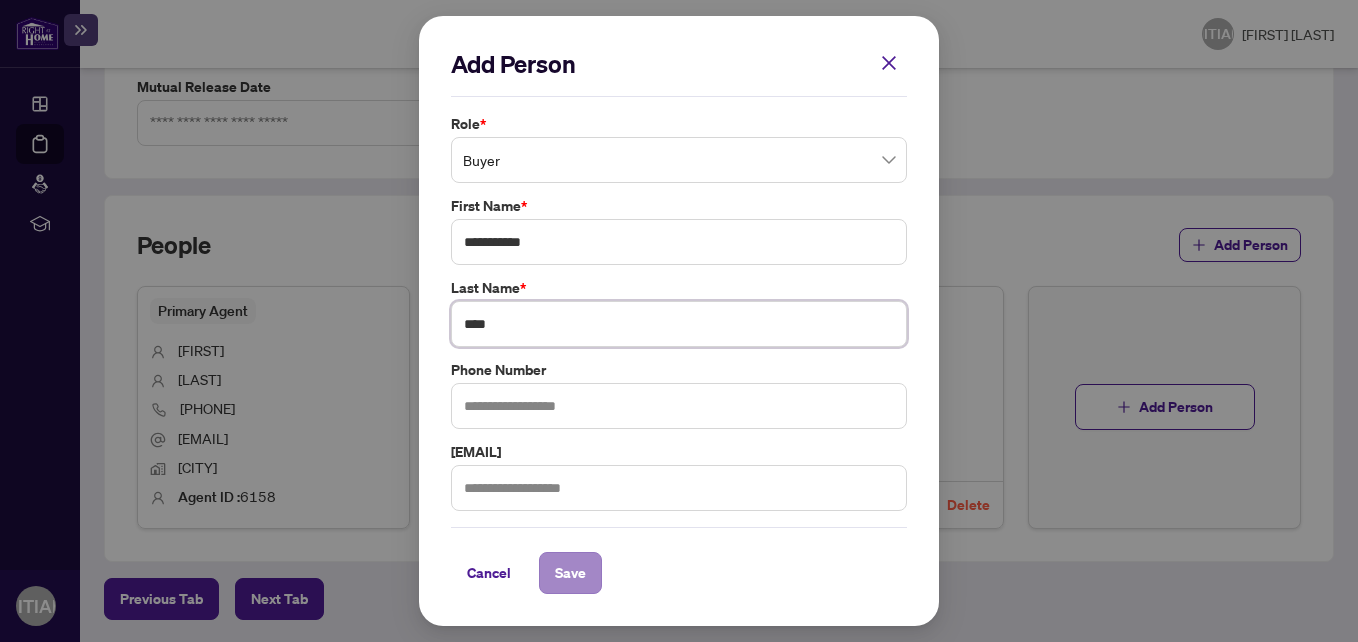 type on "****" 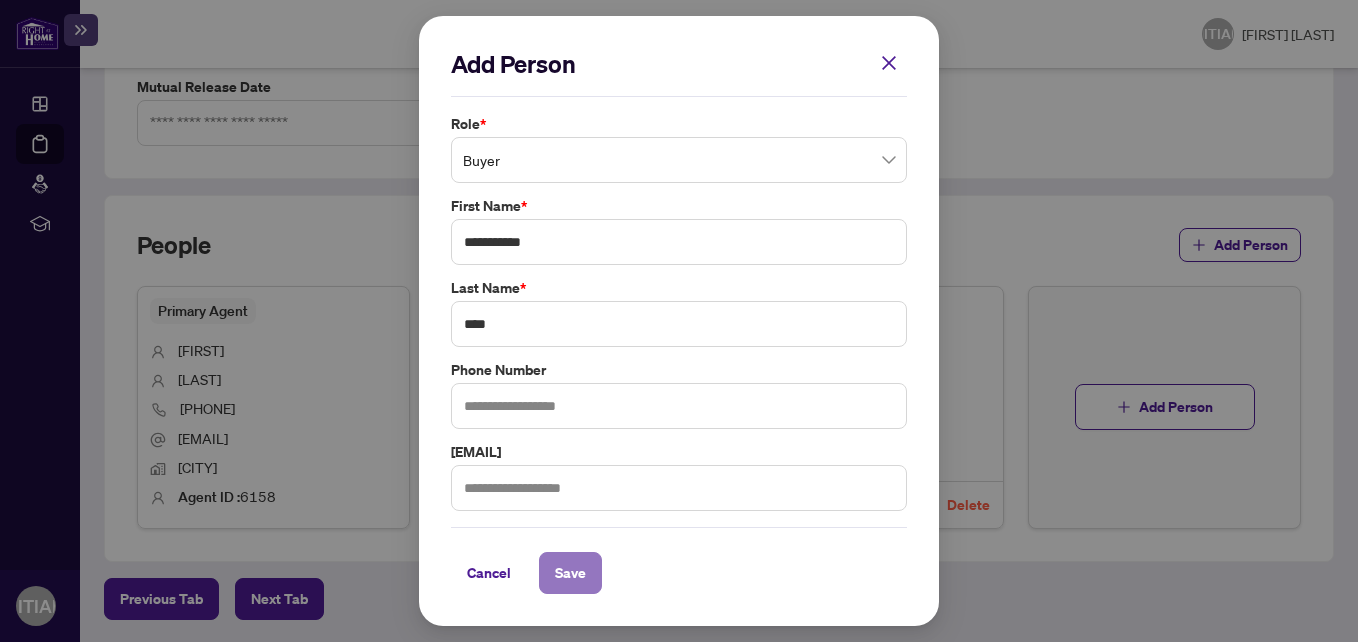 click on "Save" at bounding box center (570, 573) 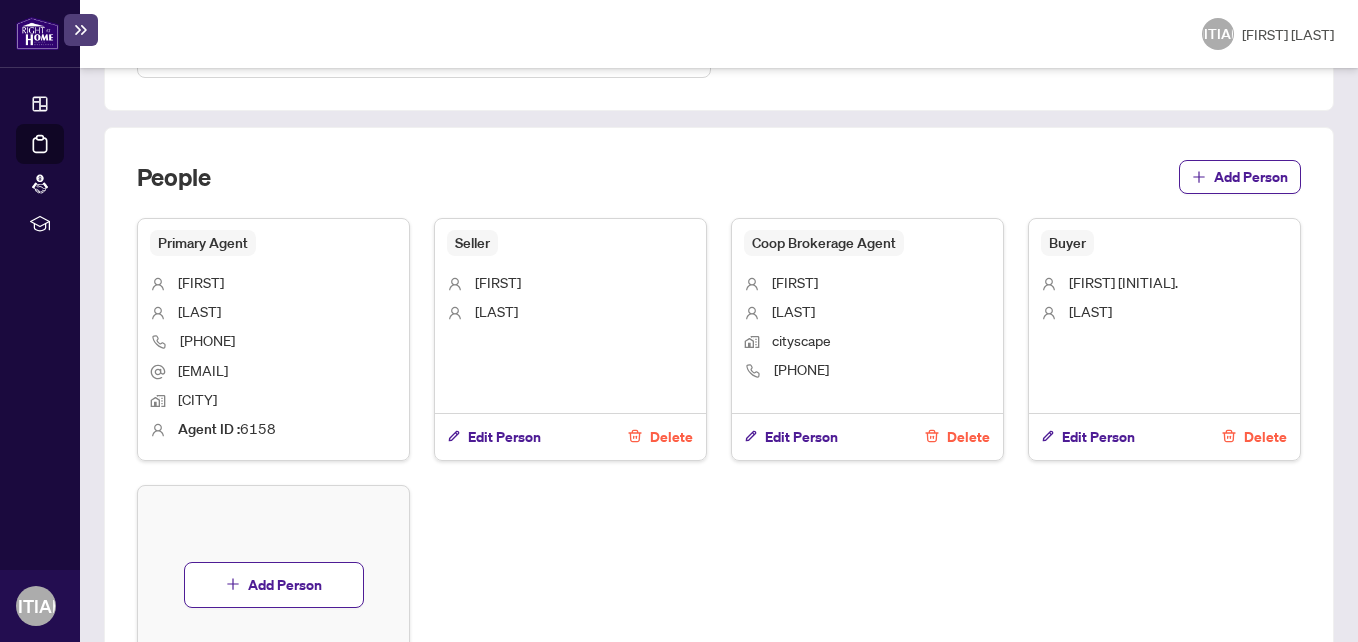 scroll, scrollTop: 1229, scrollLeft: 0, axis: vertical 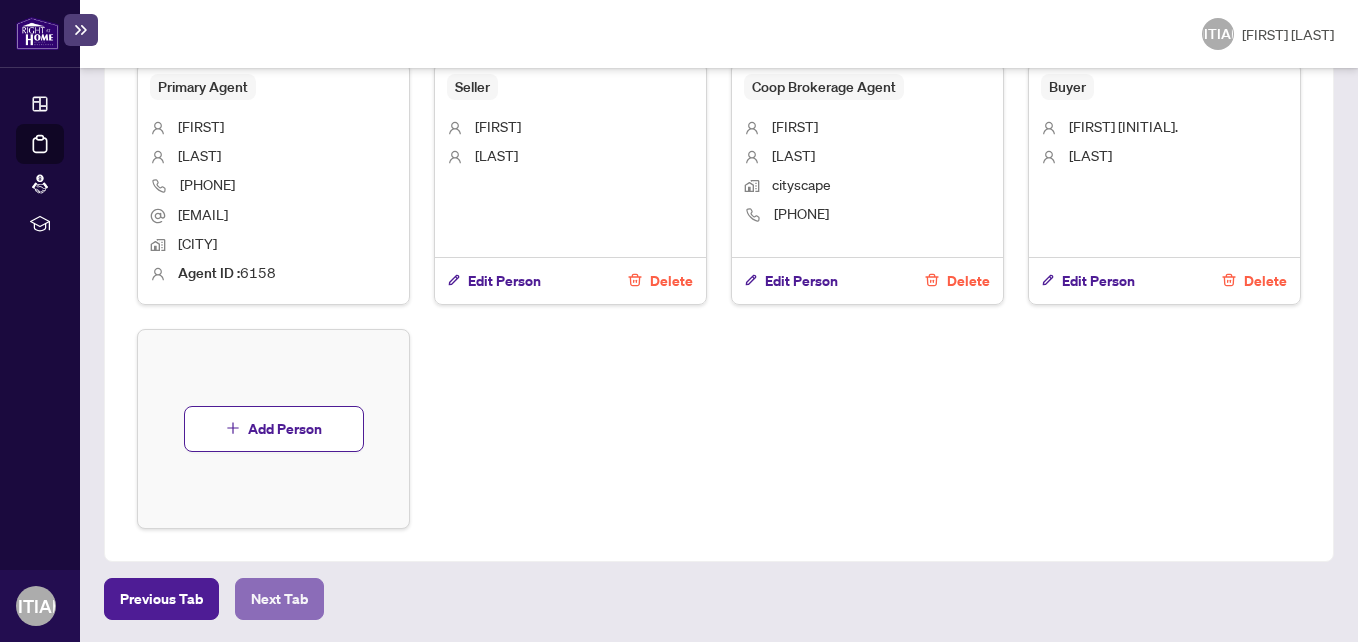 click on "Next Tab" at bounding box center (161, 599) 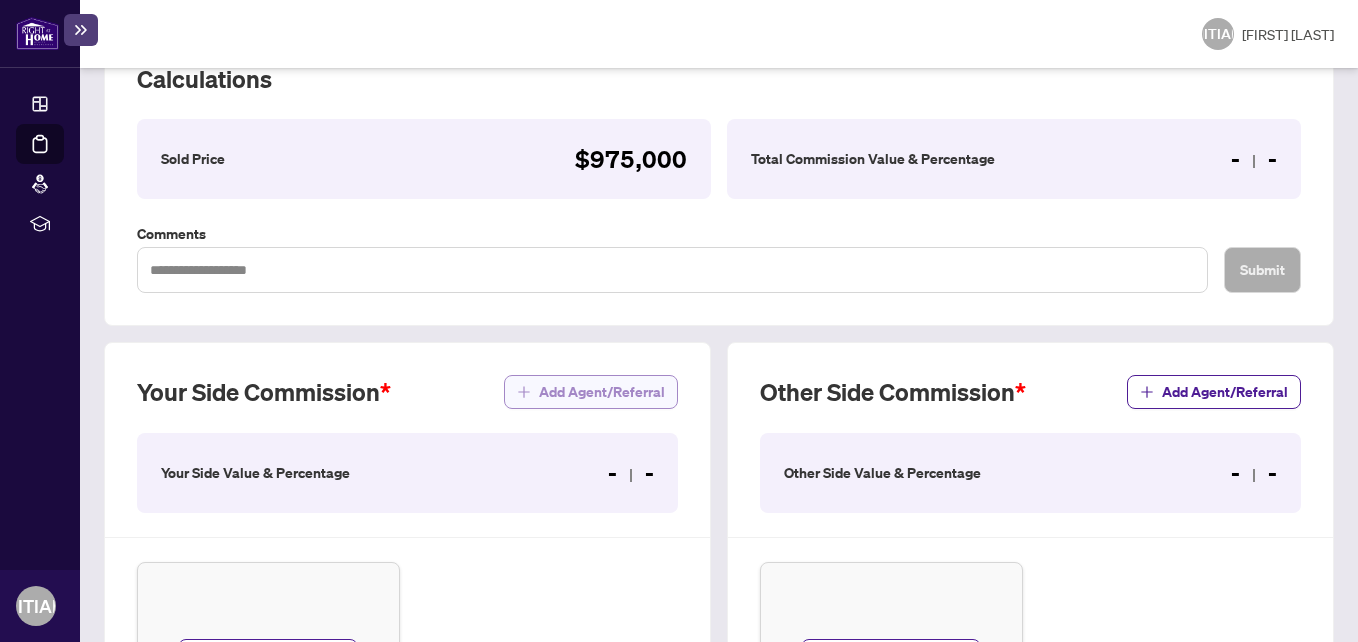 scroll, scrollTop: 418, scrollLeft: 0, axis: vertical 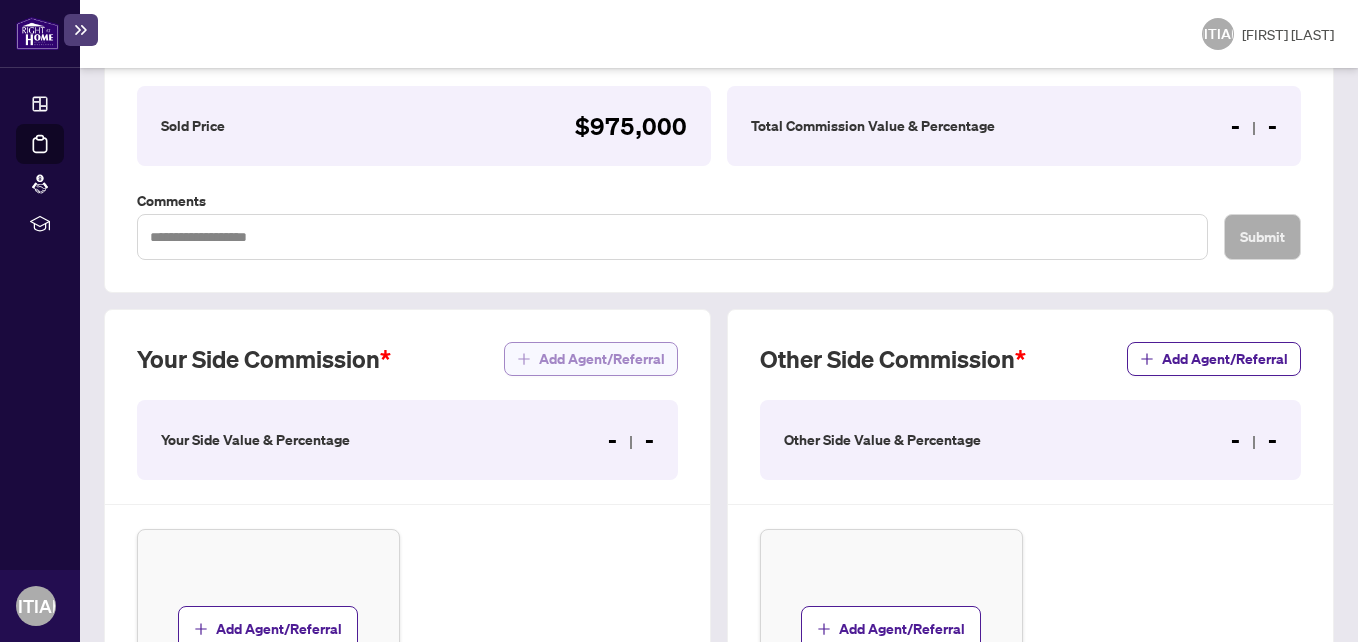 click on "Add Agent/Referral" at bounding box center (591, 359) 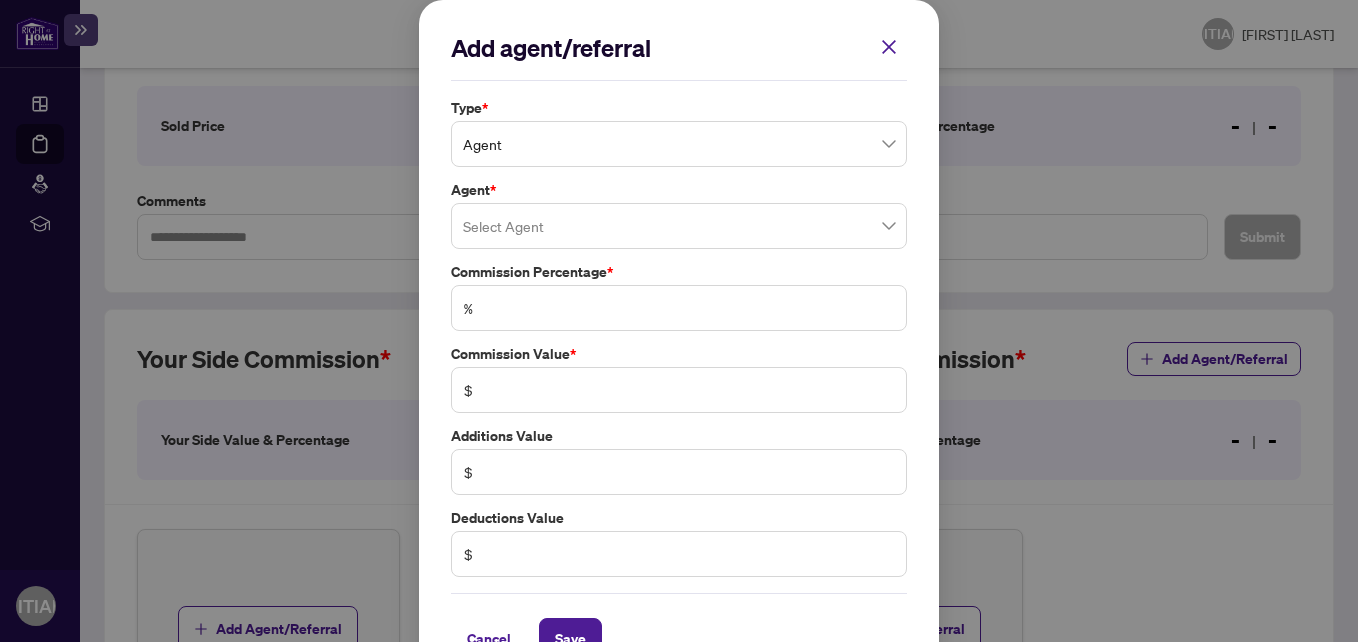 click at bounding box center (679, 226) 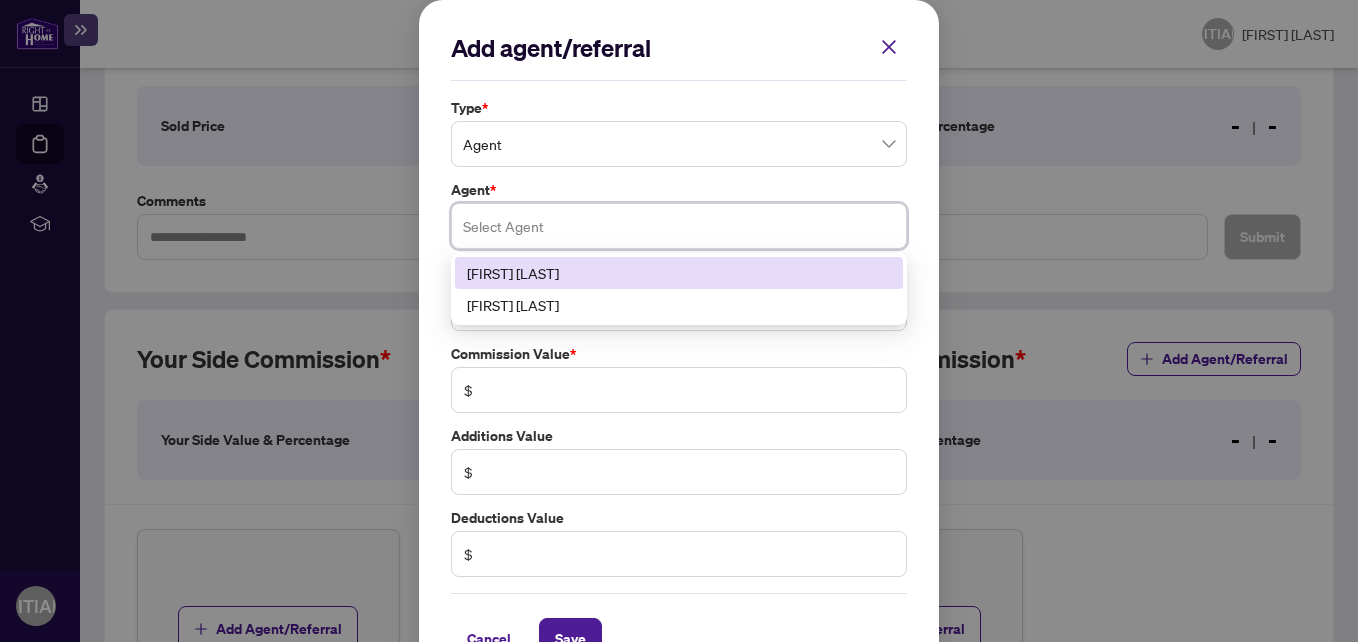 click on "[FIRST] [LAST]" at bounding box center (679, 273) 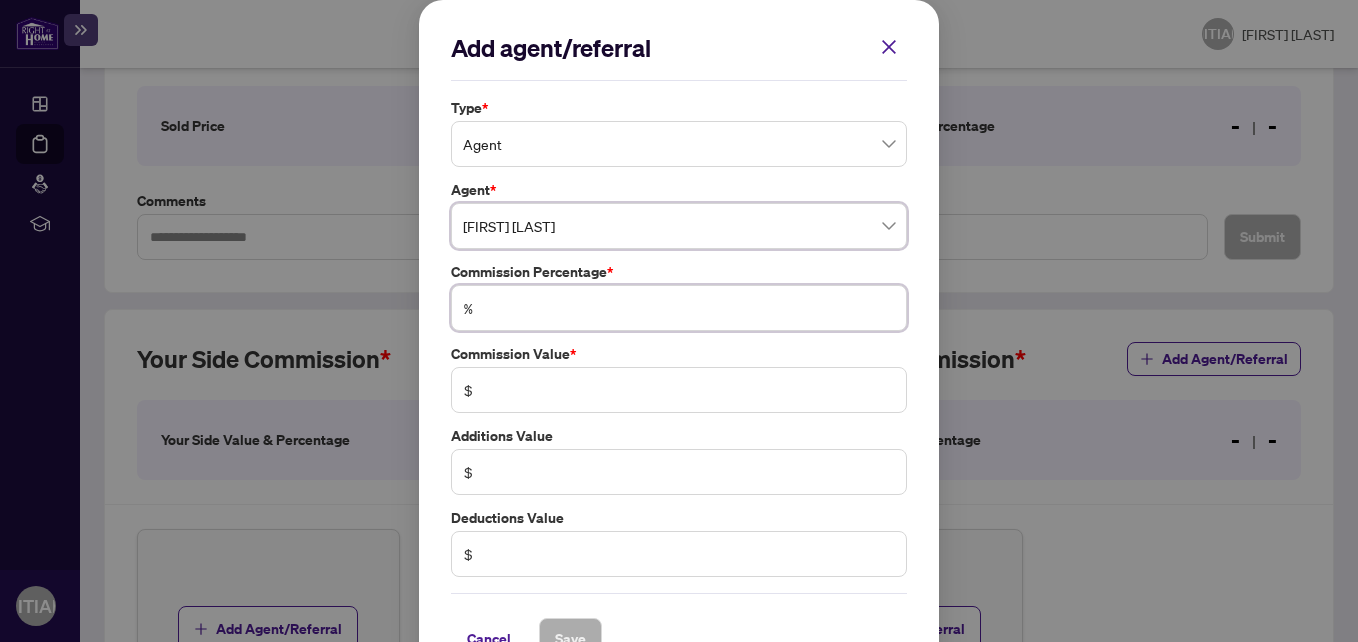 click at bounding box center (689, 308) 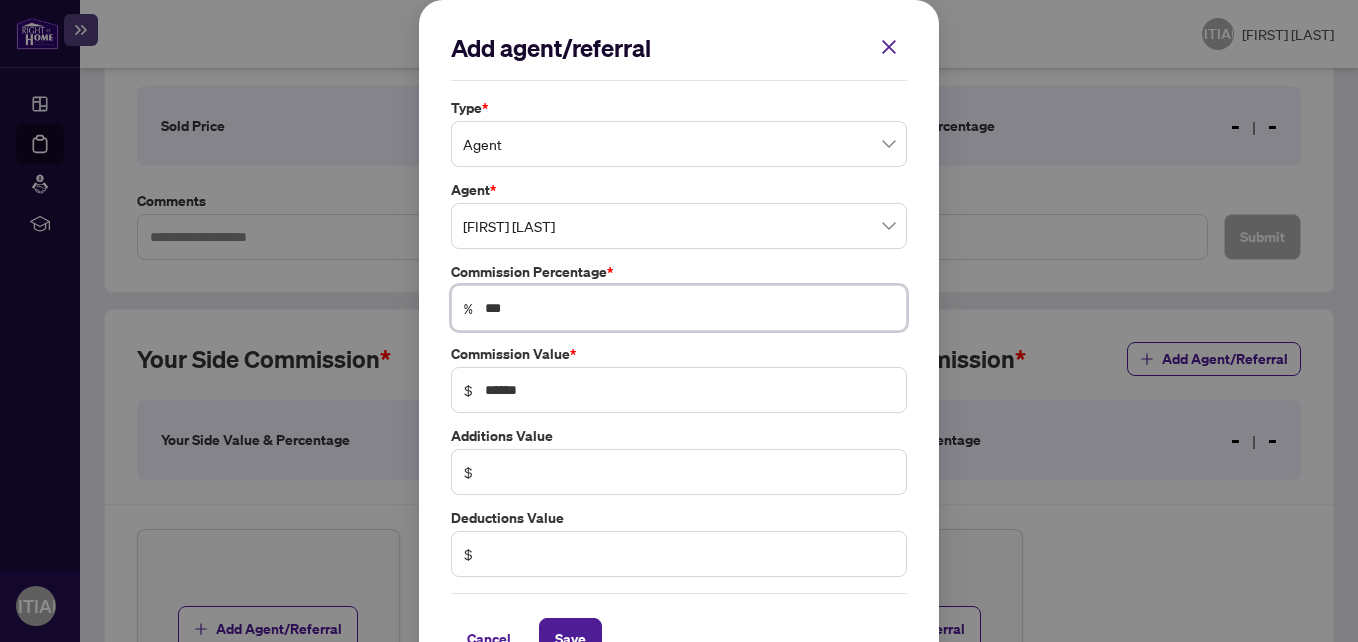 type on "***" 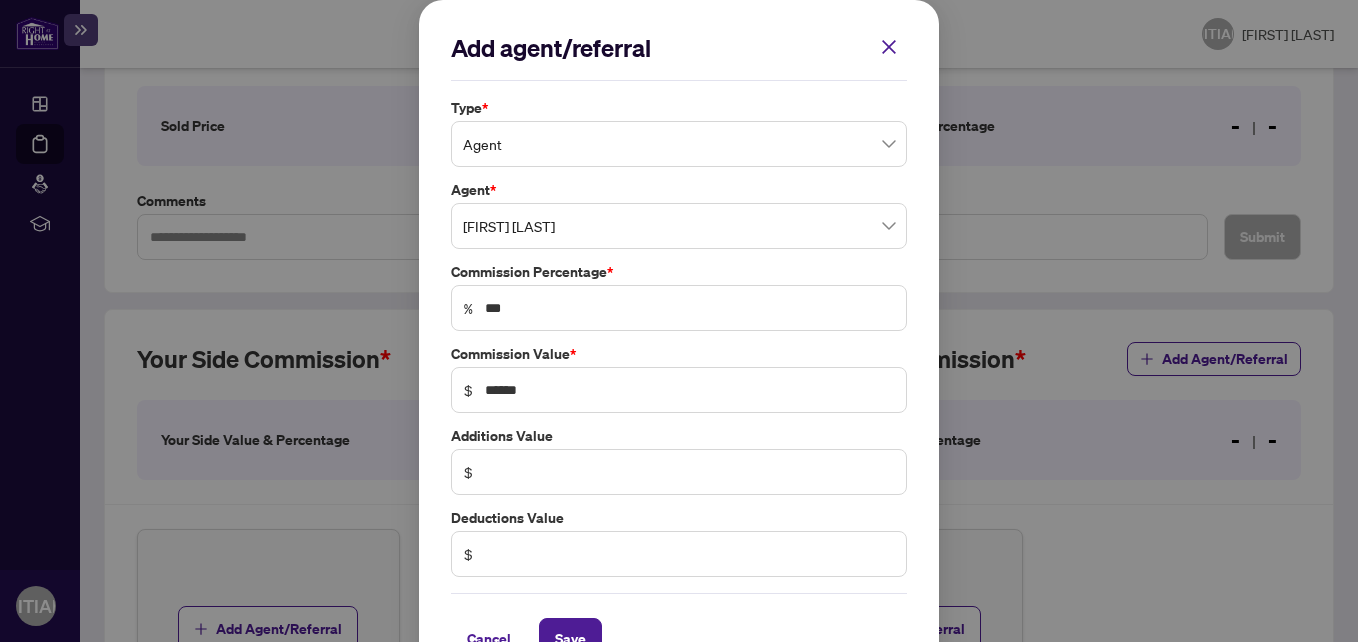 click on "Add agent/referral Type * Agent Agent * [FIRST] [LAST] [NUMBER] [NUMBER] [FIRST] [LAST] [FIRST] [LAST] Commission Percentage * % *** Commission Value * $ ****** Additions Value $ Deductions Value $ Cancel Save Cancel OK" at bounding box center [679, 346] 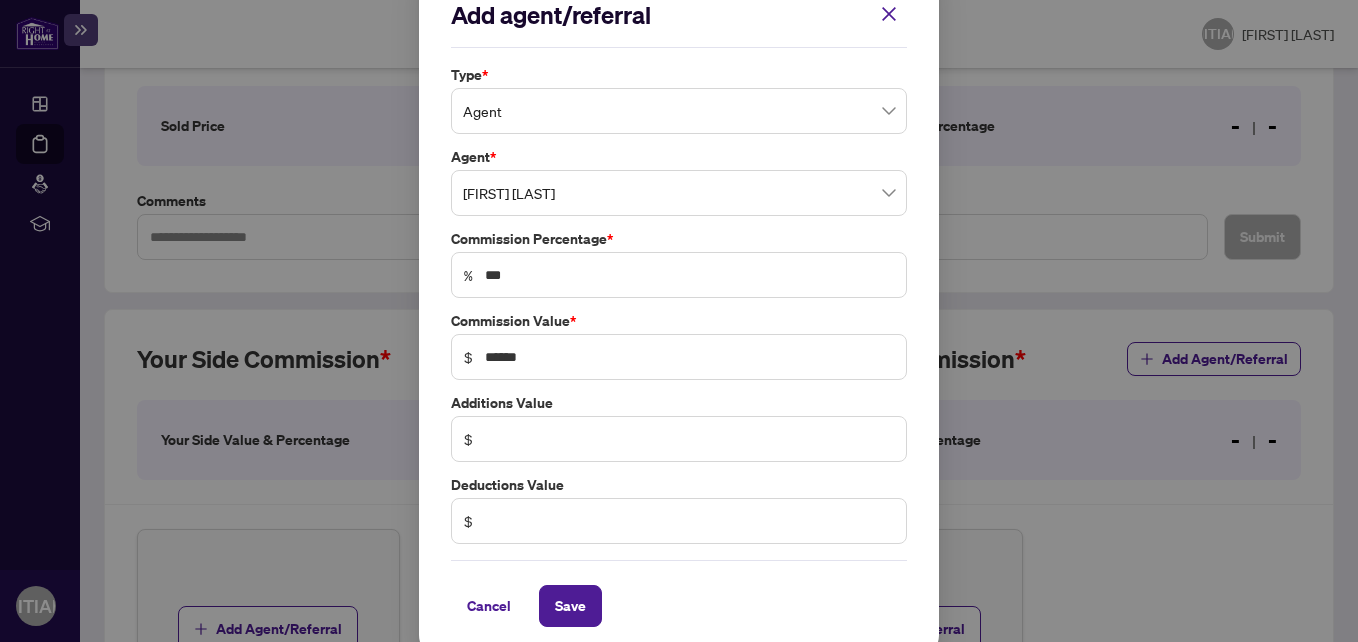 scroll, scrollTop: 50, scrollLeft: 0, axis: vertical 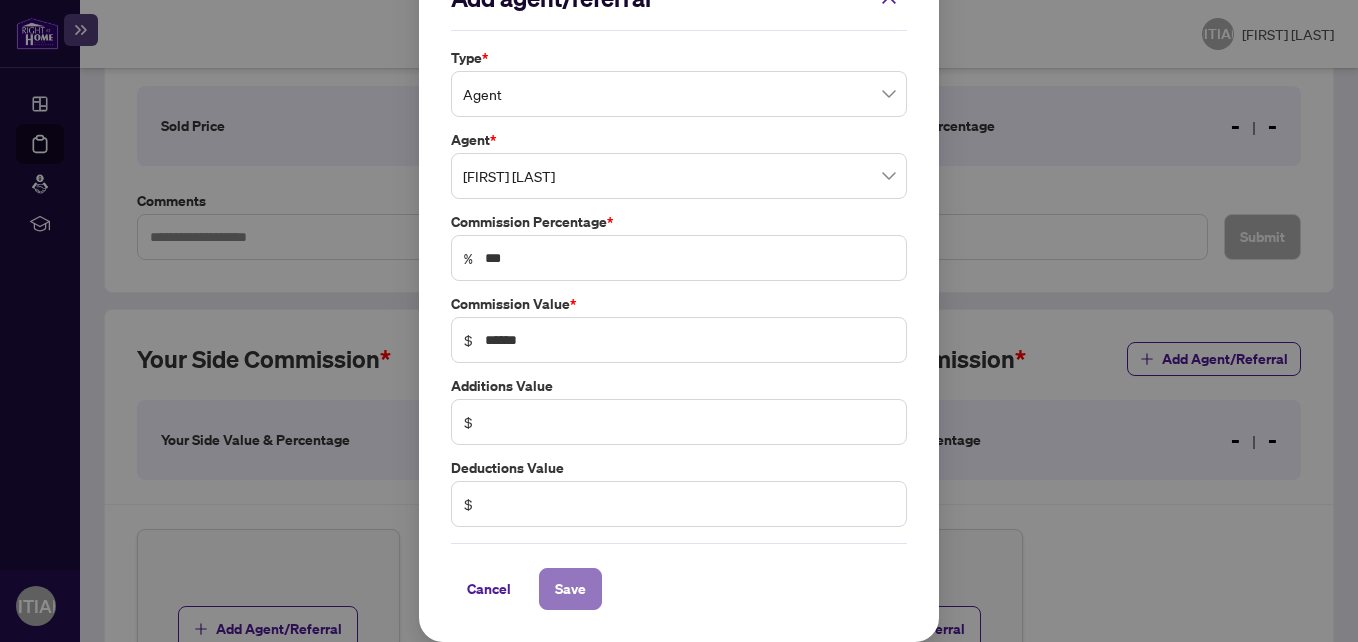 click on "Save" at bounding box center (570, 589) 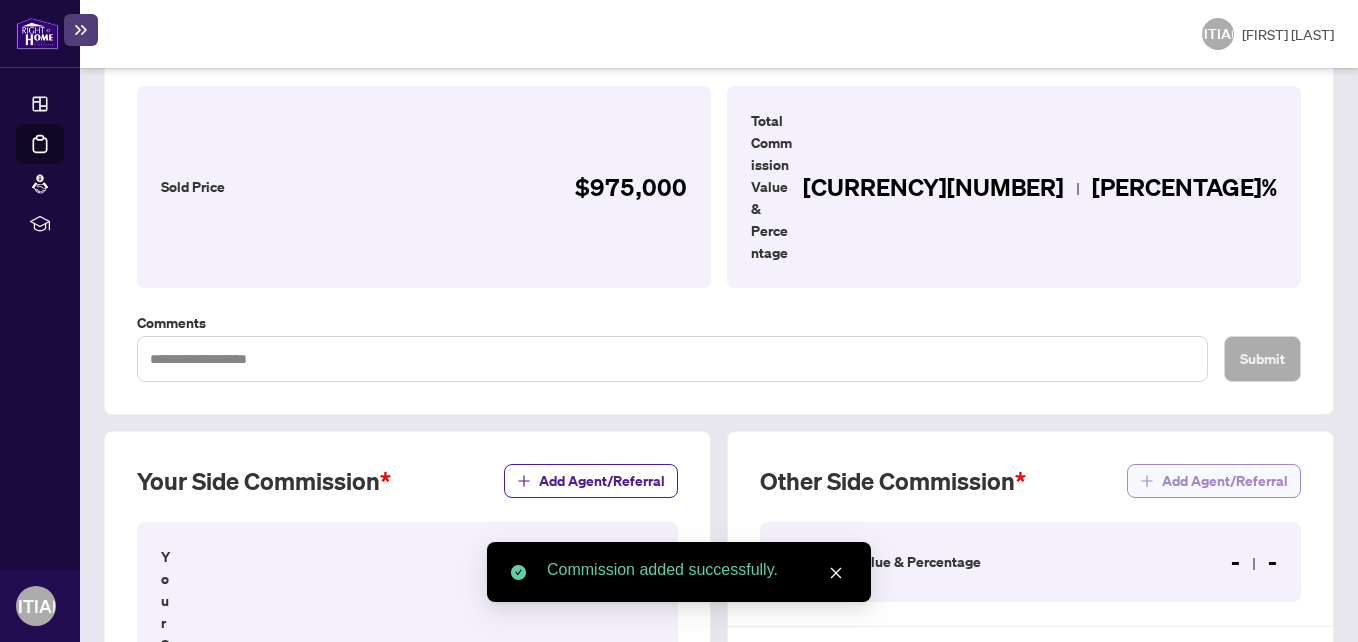 click at bounding box center [1147, 481] 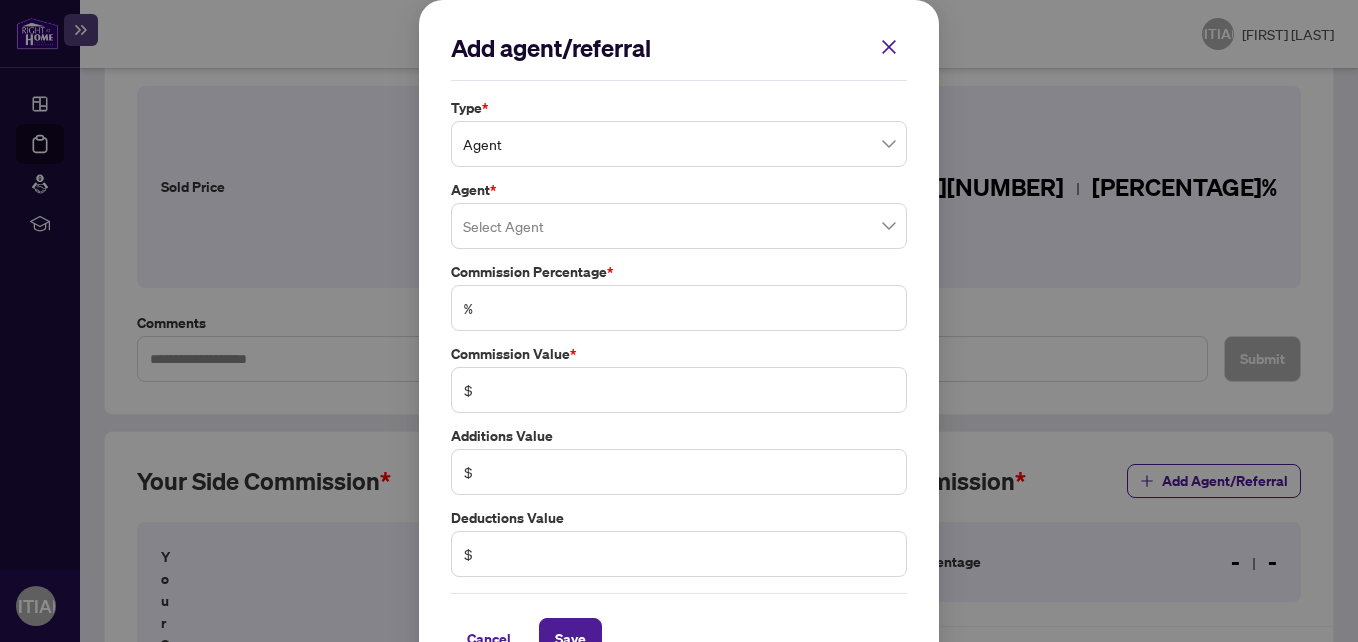 click on "Agent" at bounding box center [679, 144] 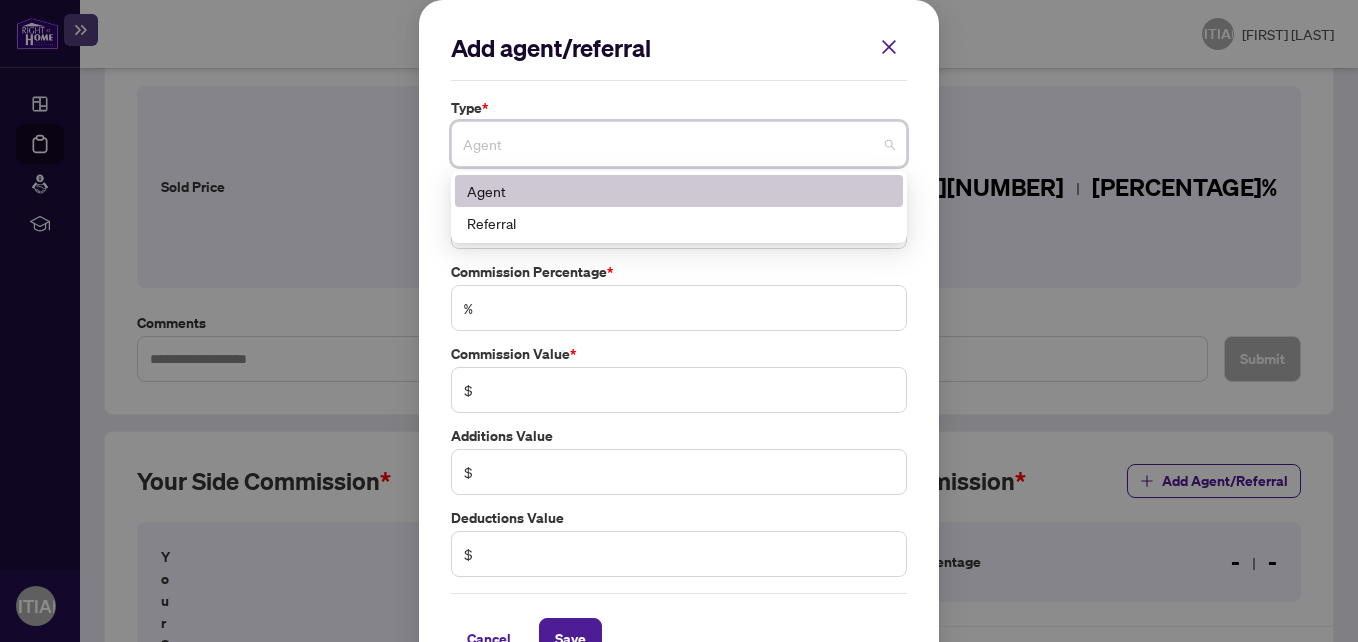 click on "Add agent/referral" at bounding box center (679, 56) 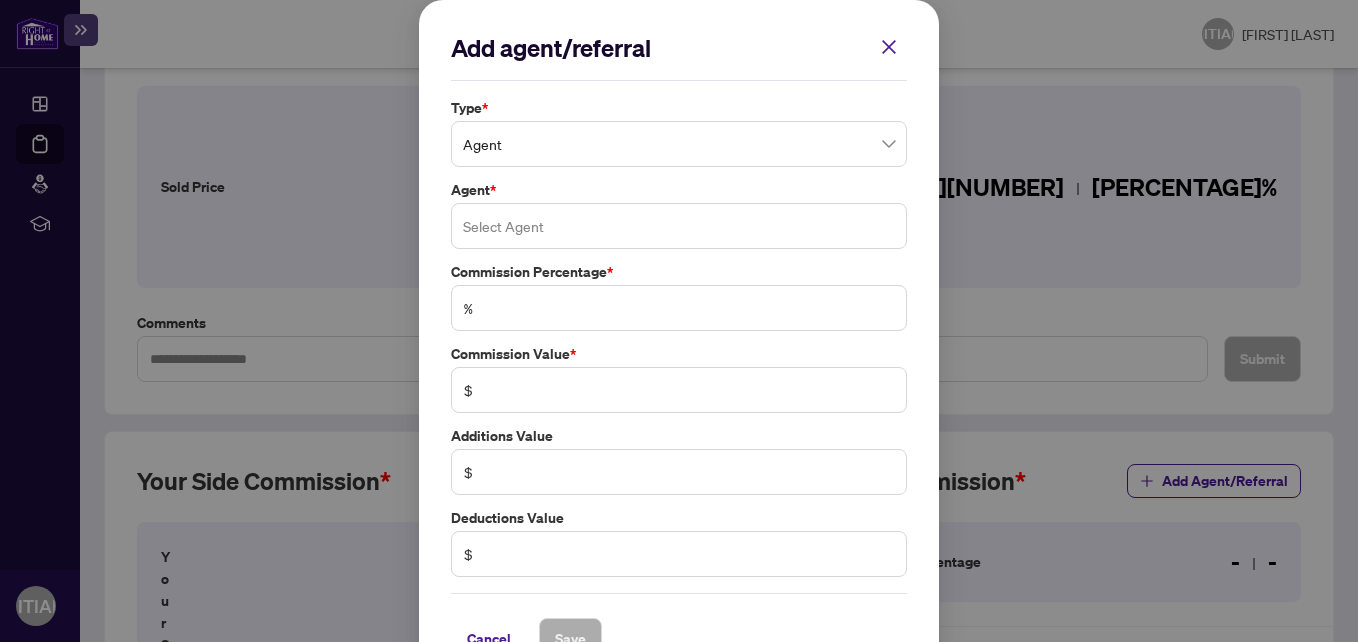 click at bounding box center (679, 226) 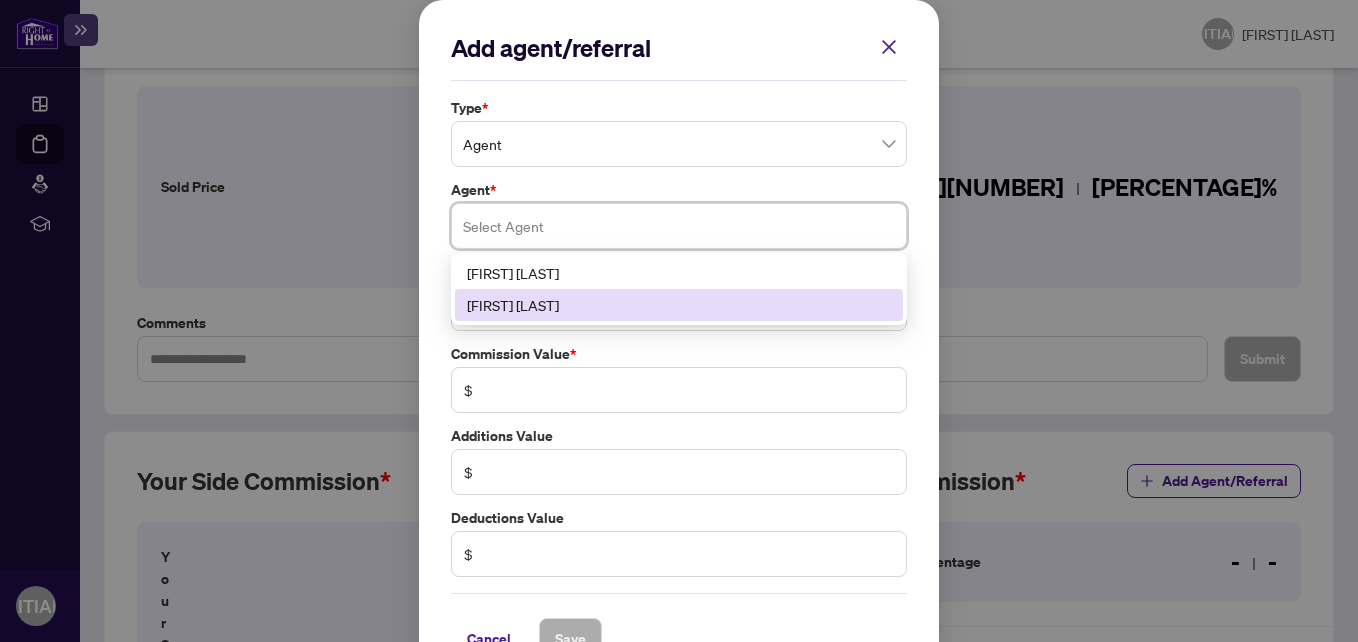 click on "[FIRST] [LAST]" at bounding box center [679, 305] 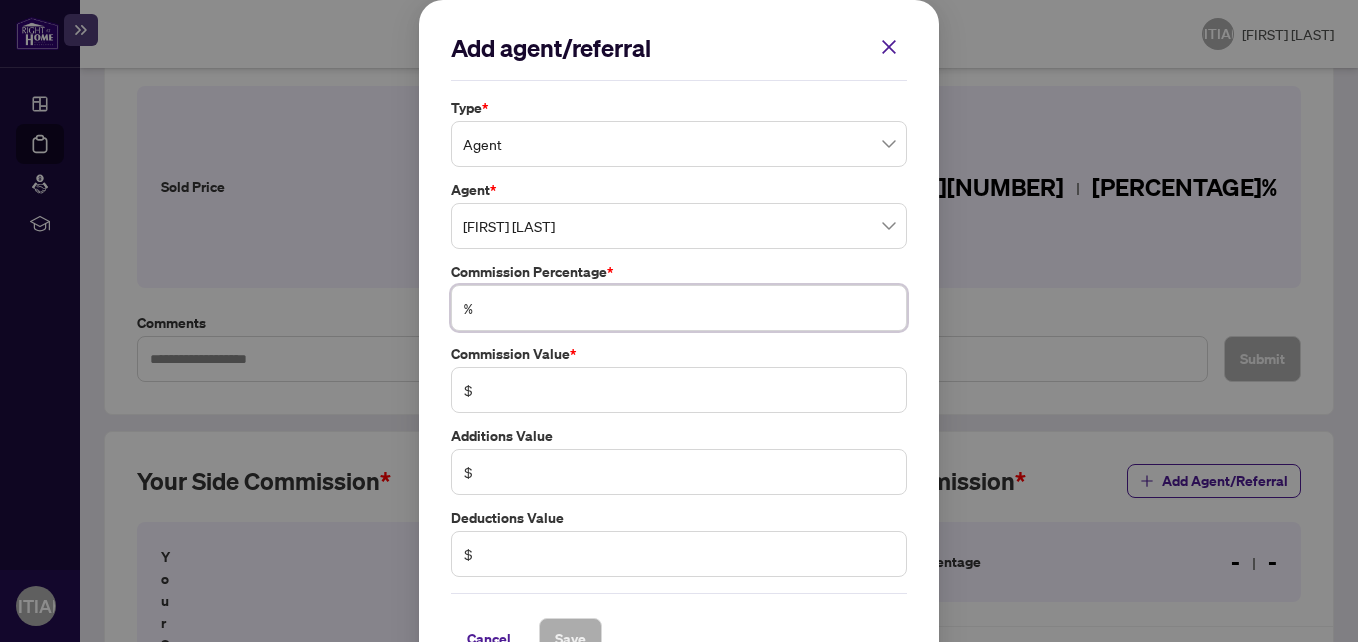 click at bounding box center [689, 308] 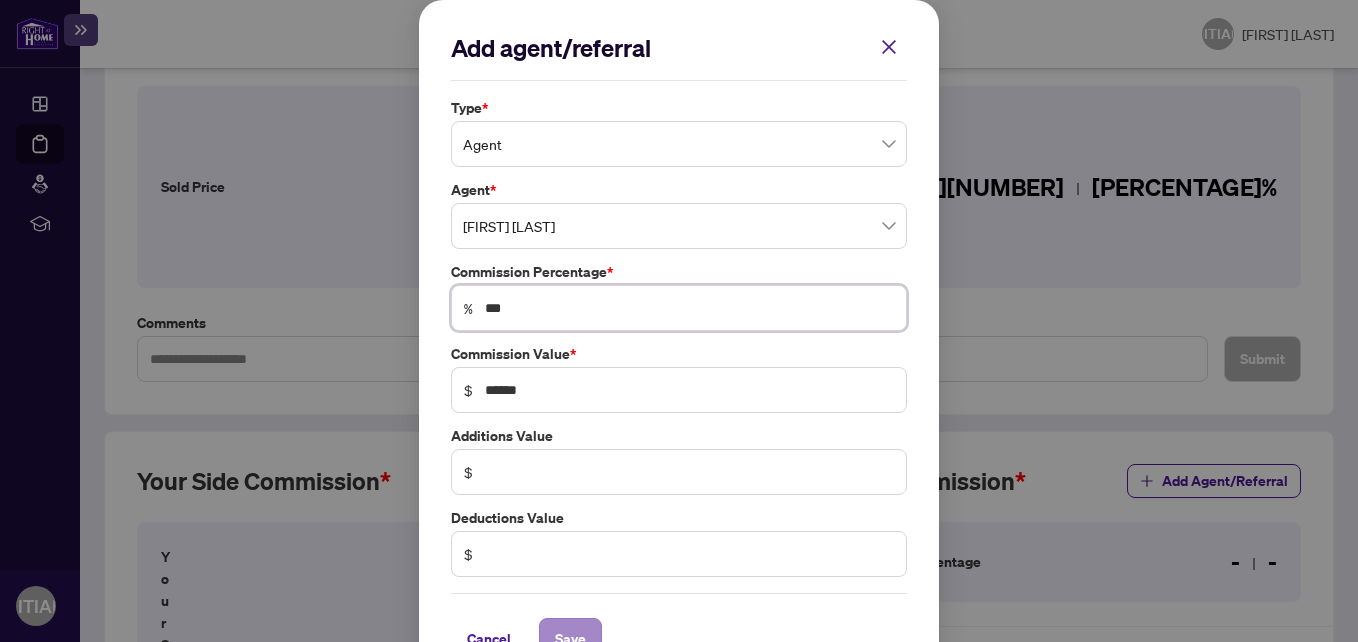 type on "***" 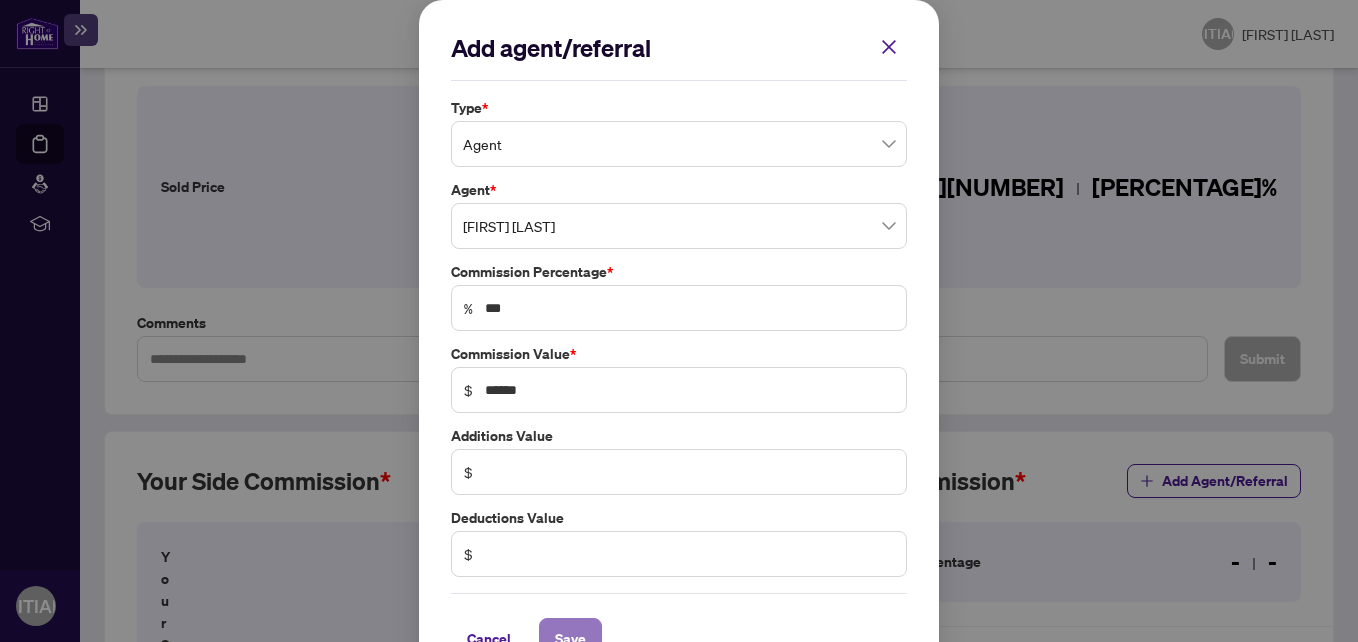 click on "Save" at bounding box center (570, 639) 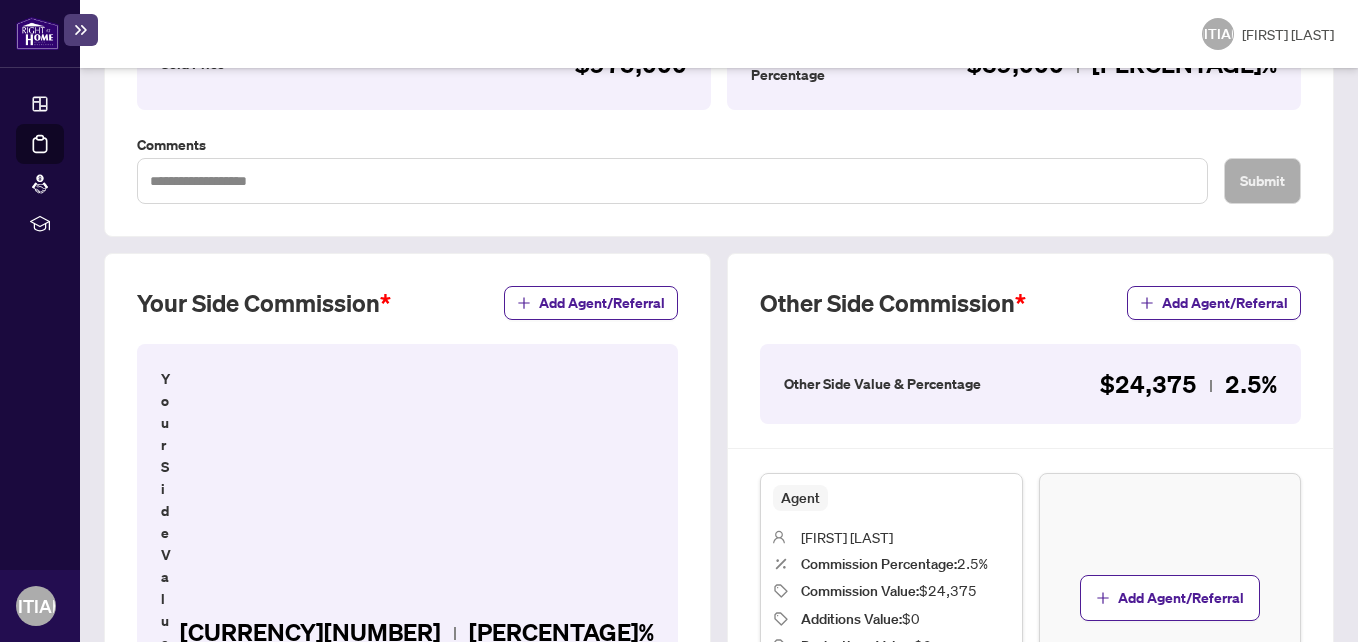 scroll, scrollTop: 664, scrollLeft: 0, axis: vertical 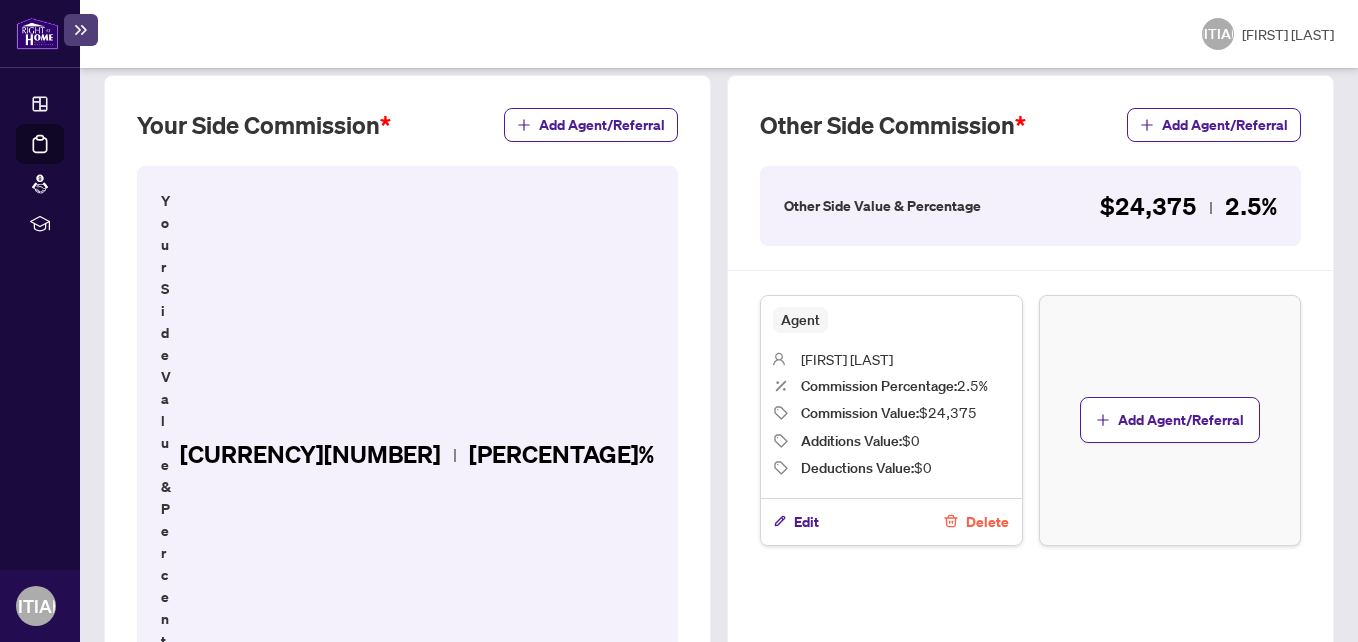 click on "Next Tab" at bounding box center [161, 1158] 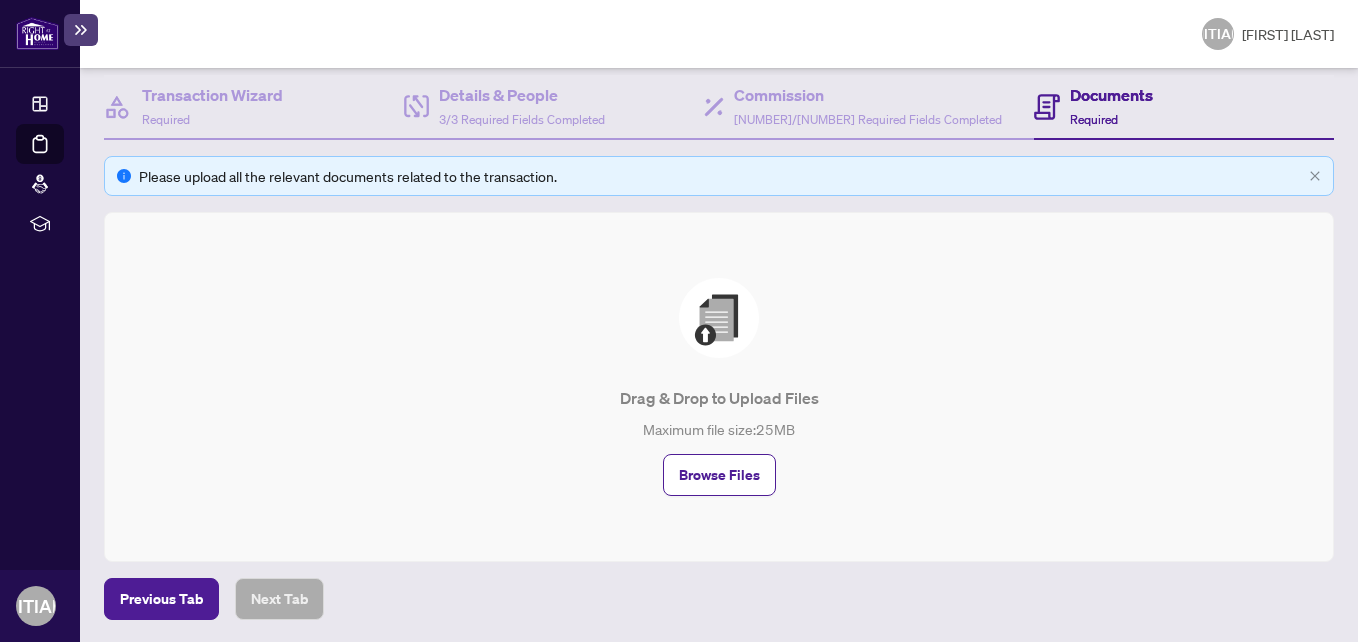 scroll, scrollTop: 203, scrollLeft: 0, axis: vertical 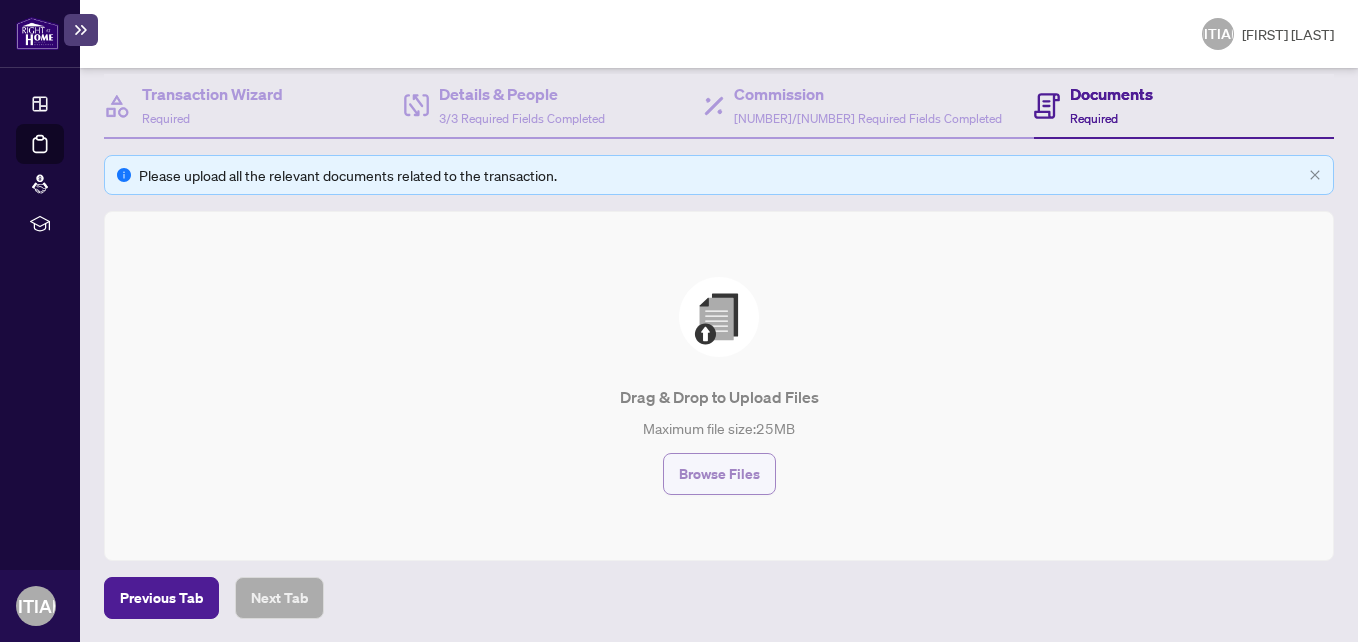 click on "Browse Files" at bounding box center [719, 474] 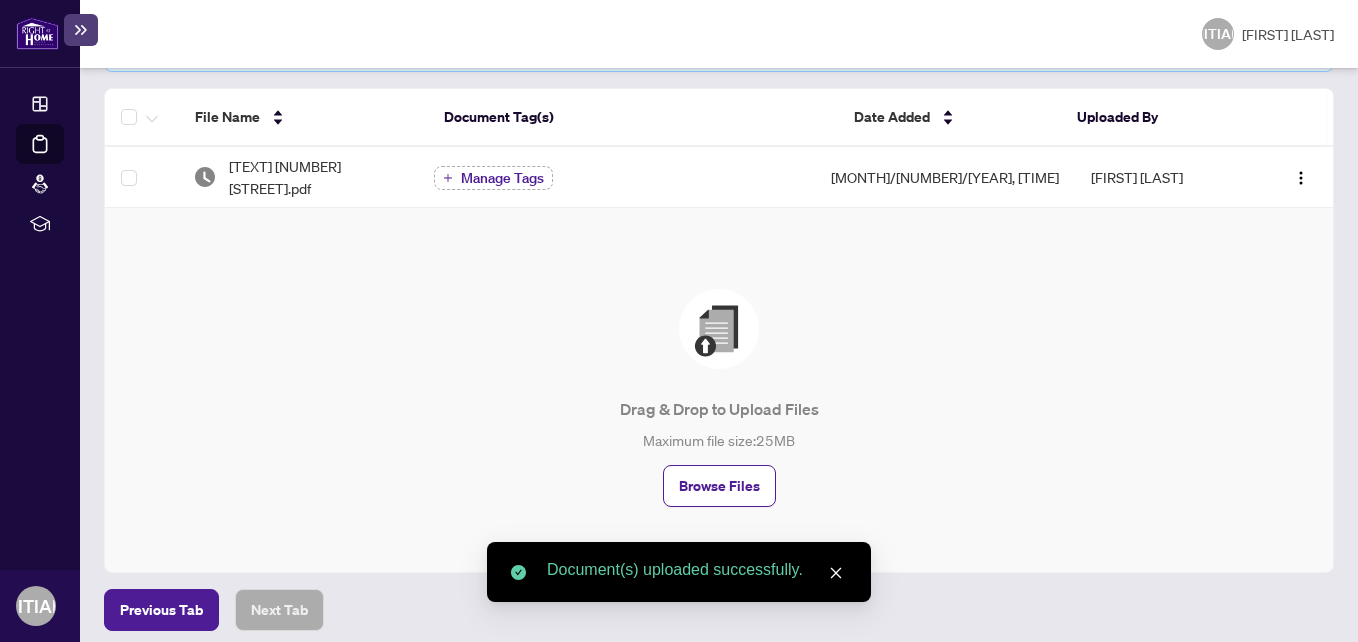 scroll, scrollTop: 0, scrollLeft: 0, axis: both 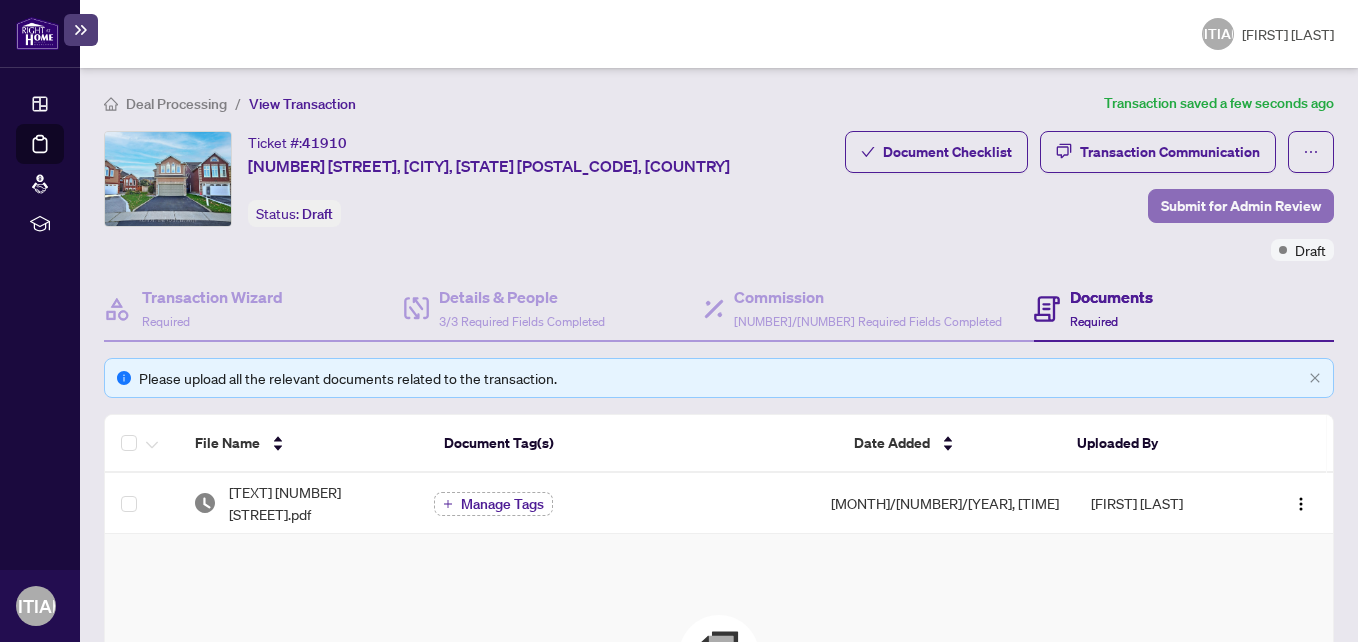 click on "Submit for Admin Review" at bounding box center [1241, 206] 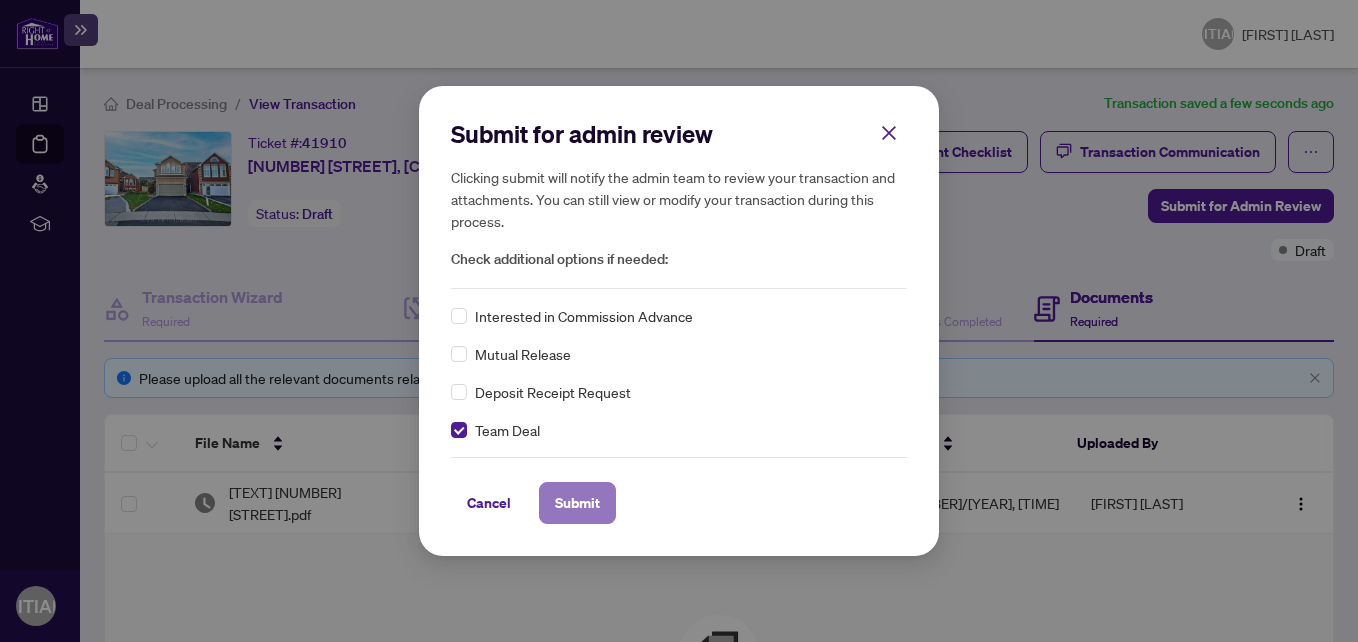 click on "Submit" at bounding box center [577, 503] 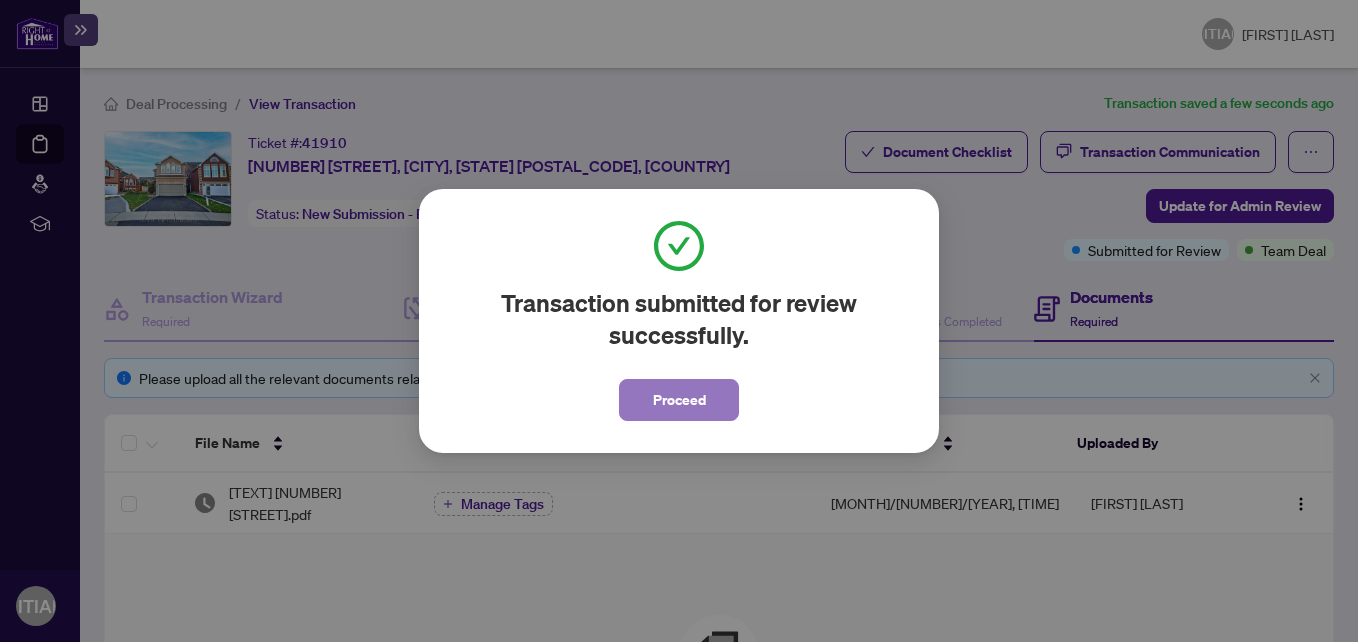 click on "Proceed" at bounding box center (679, 400) 